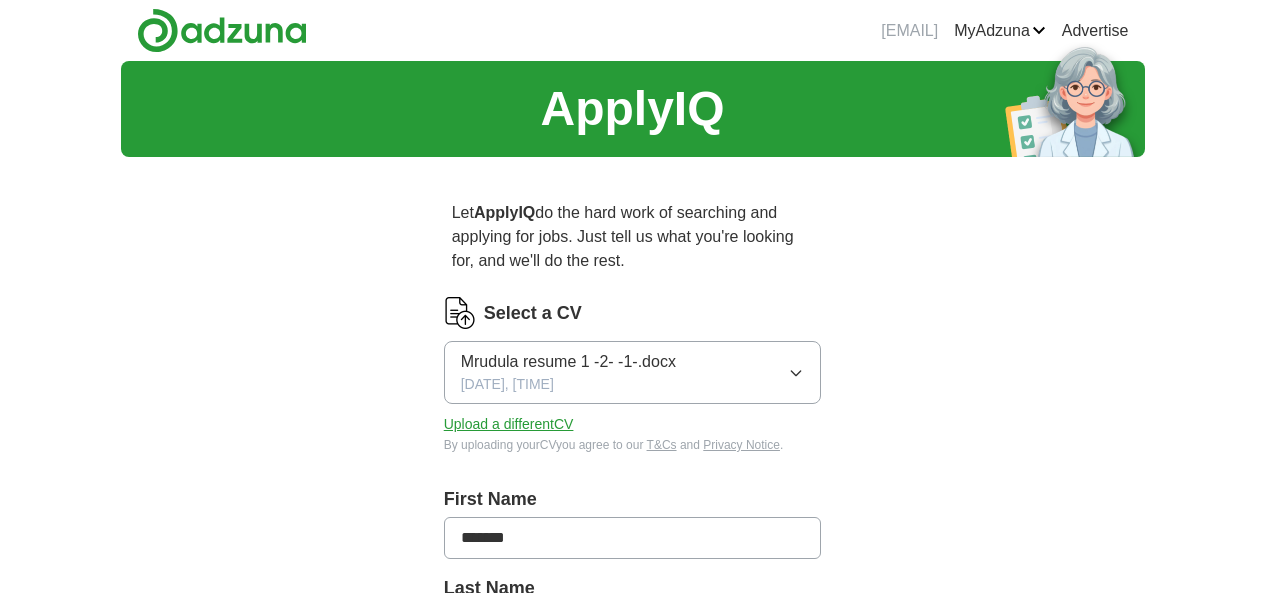 scroll, scrollTop: 0, scrollLeft: 0, axis: both 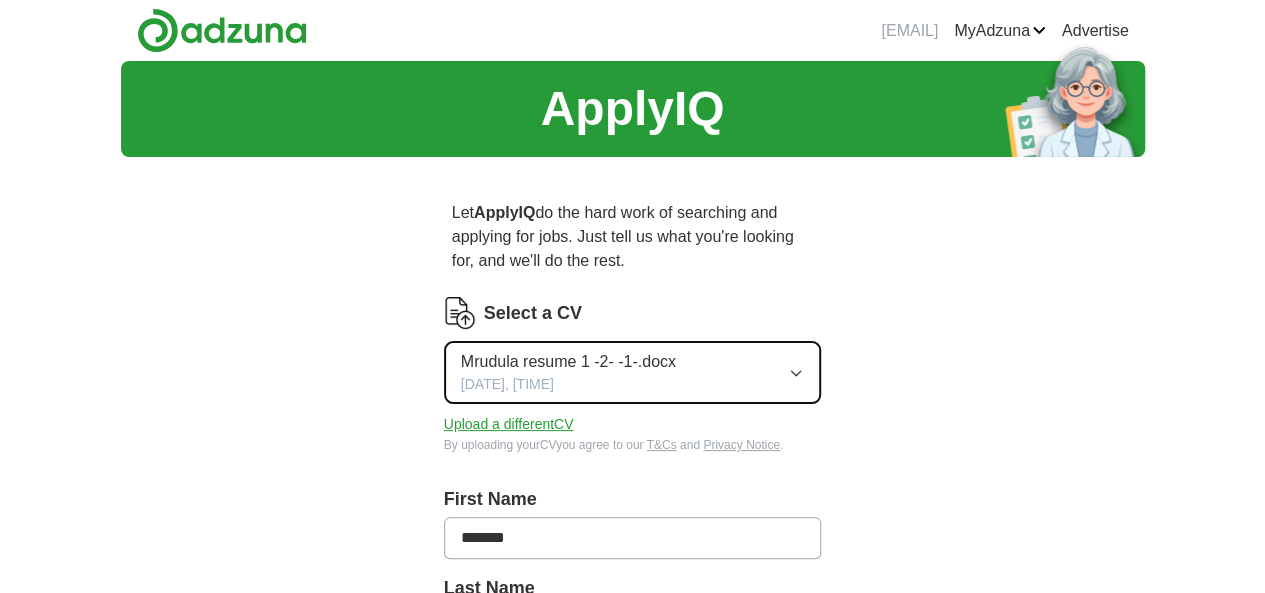 click on "Mrudula resume 1 -2- -1-.docx" at bounding box center [568, 362] 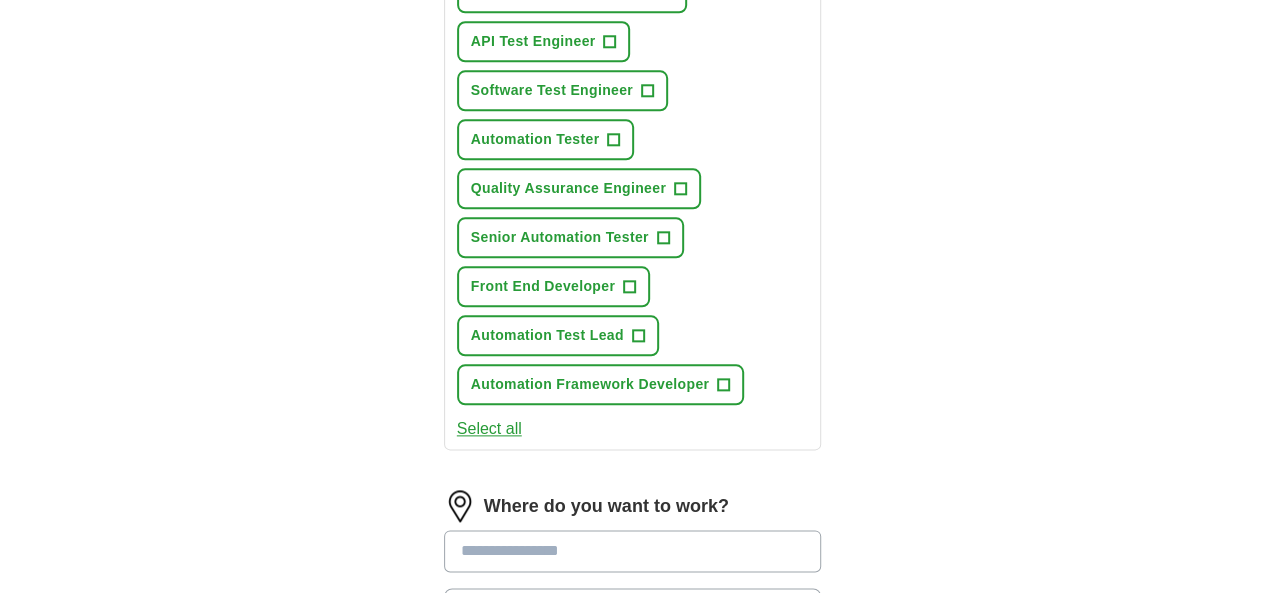 scroll, scrollTop: 1391, scrollLeft: 0, axis: vertical 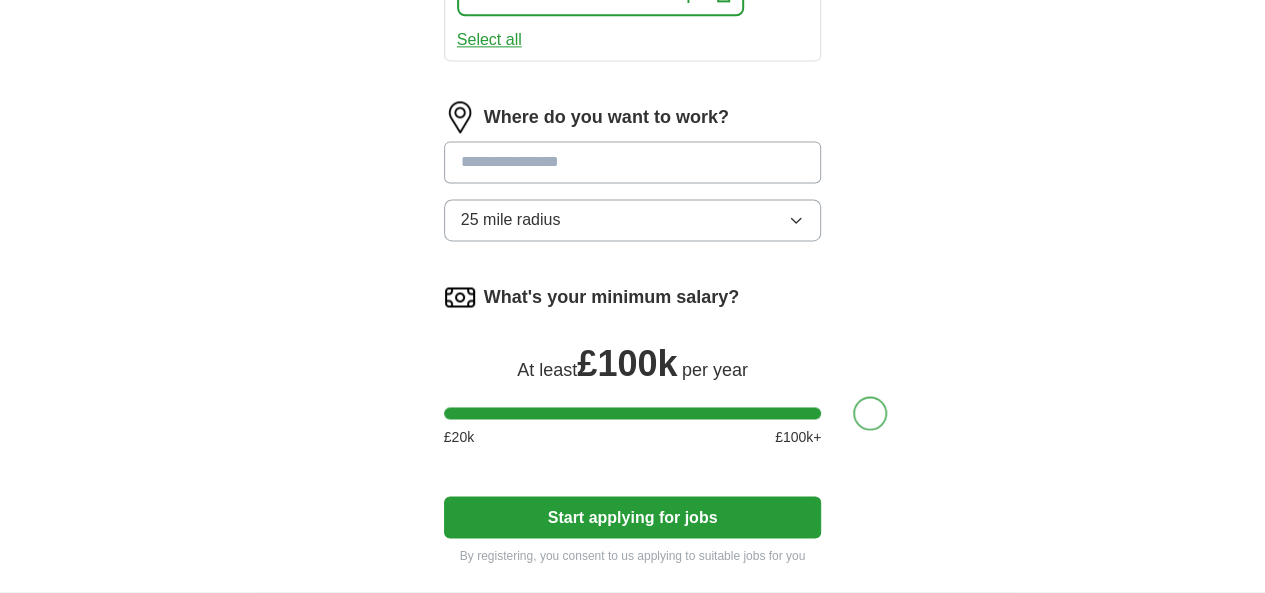 drag, startPoint x: 418, startPoint y: 239, endPoint x: 862, endPoint y: 245, distance: 444.04053 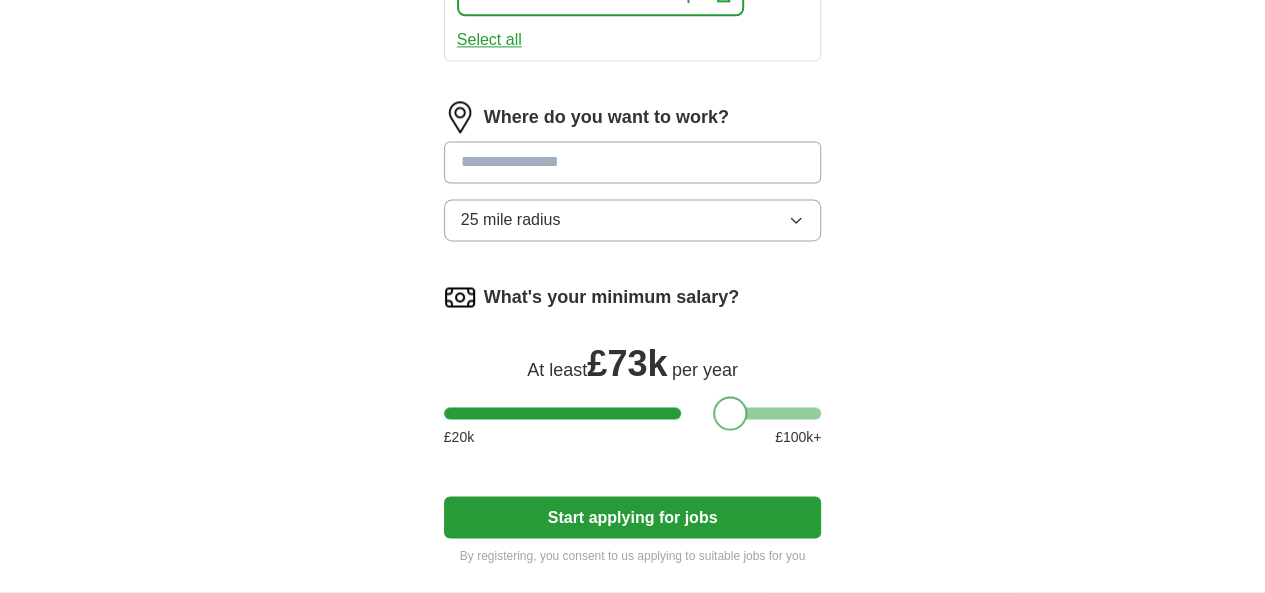 click at bounding box center [633, 413] 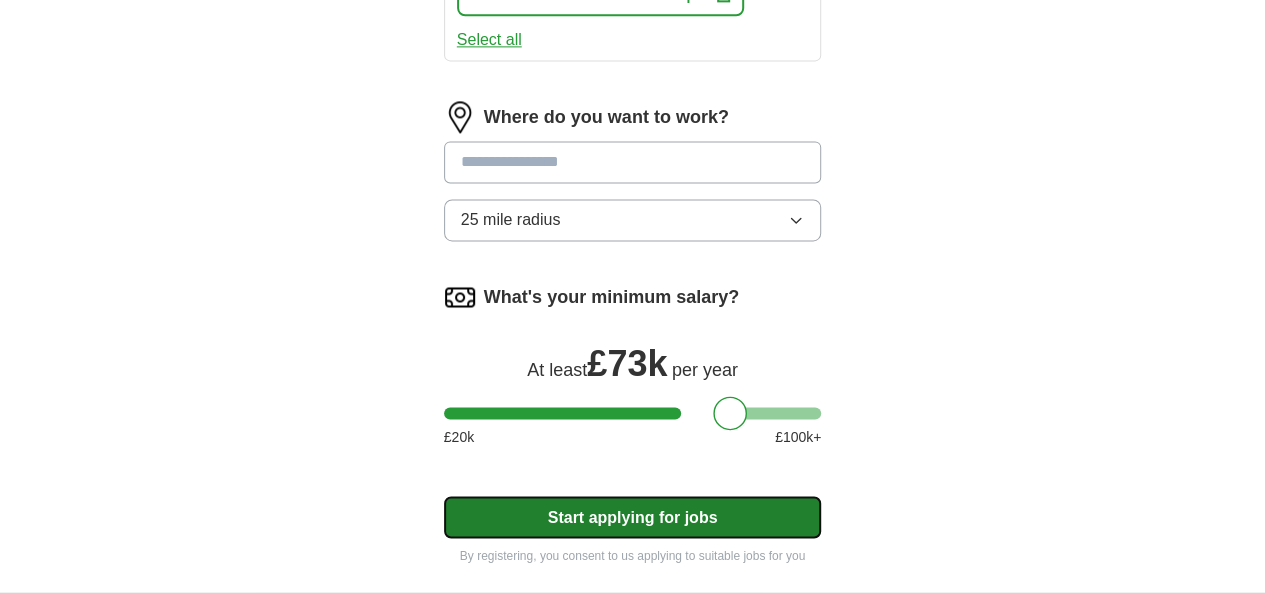 click on "Start applying for jobs" at bounding box center [633, 517] 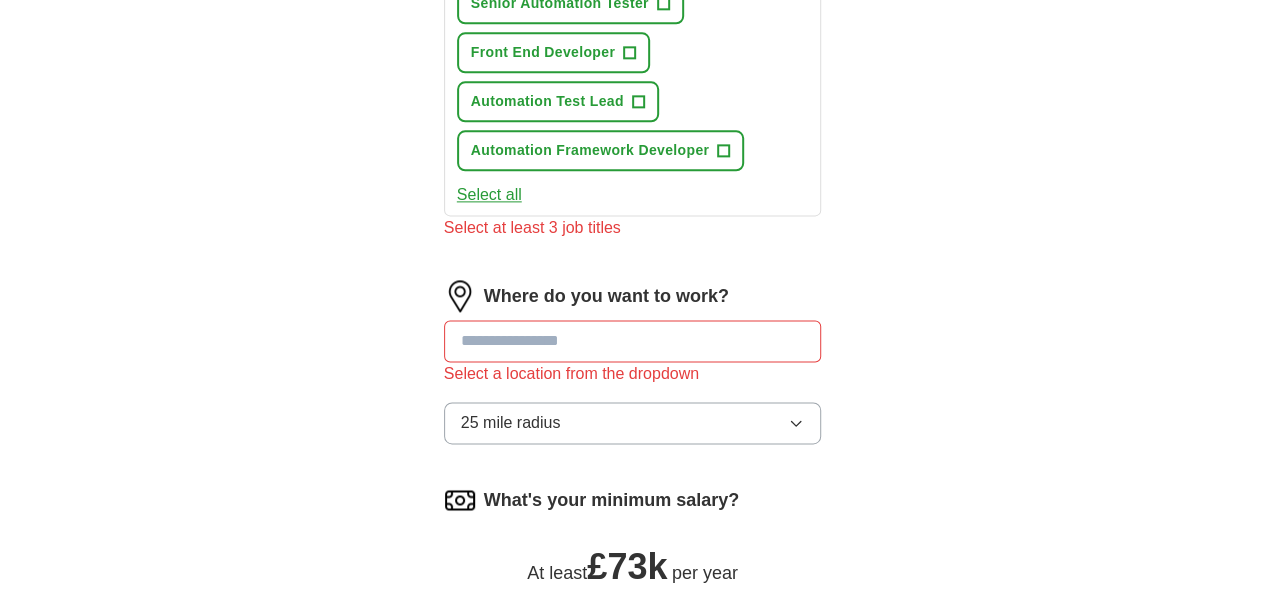 scroll, scrollTop: 1235, scrollLeft: 0, axis: vertical 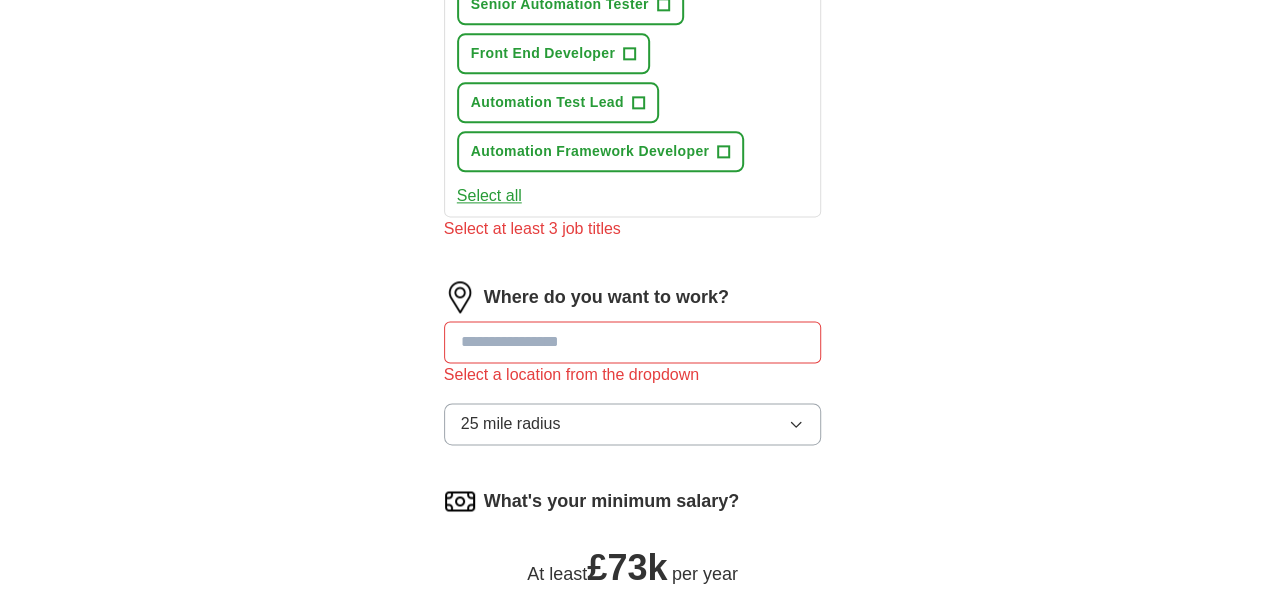 click at bounding box center (633, 342) 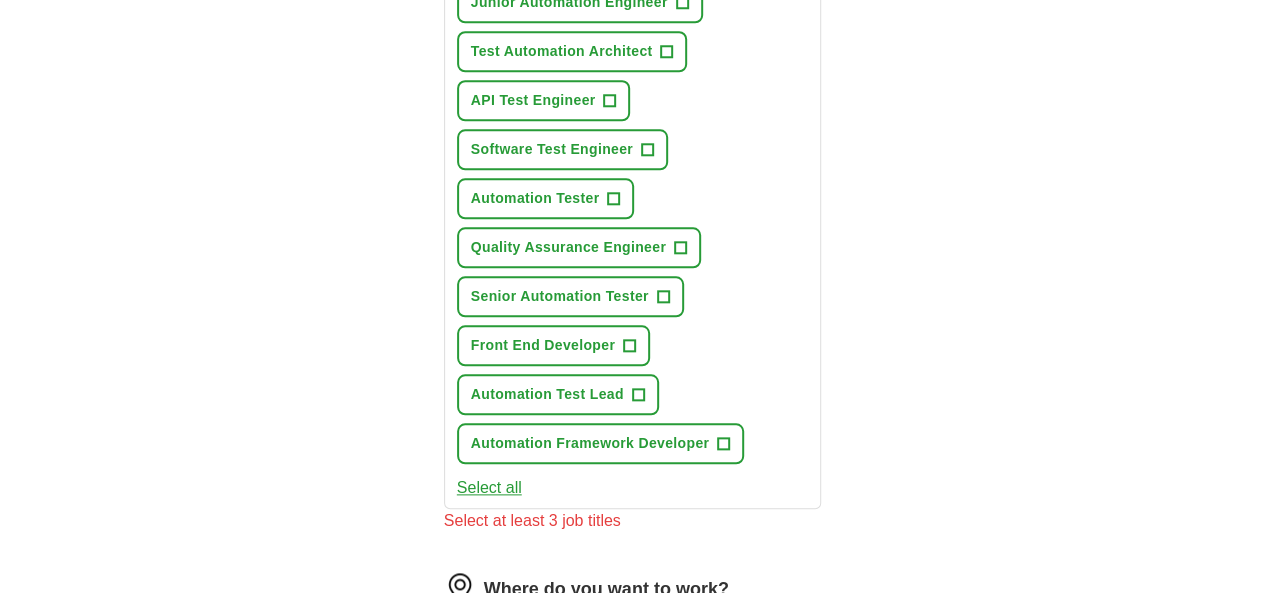 scroll, scrollTop: 946, scrollLeft: 0, axis: vertical 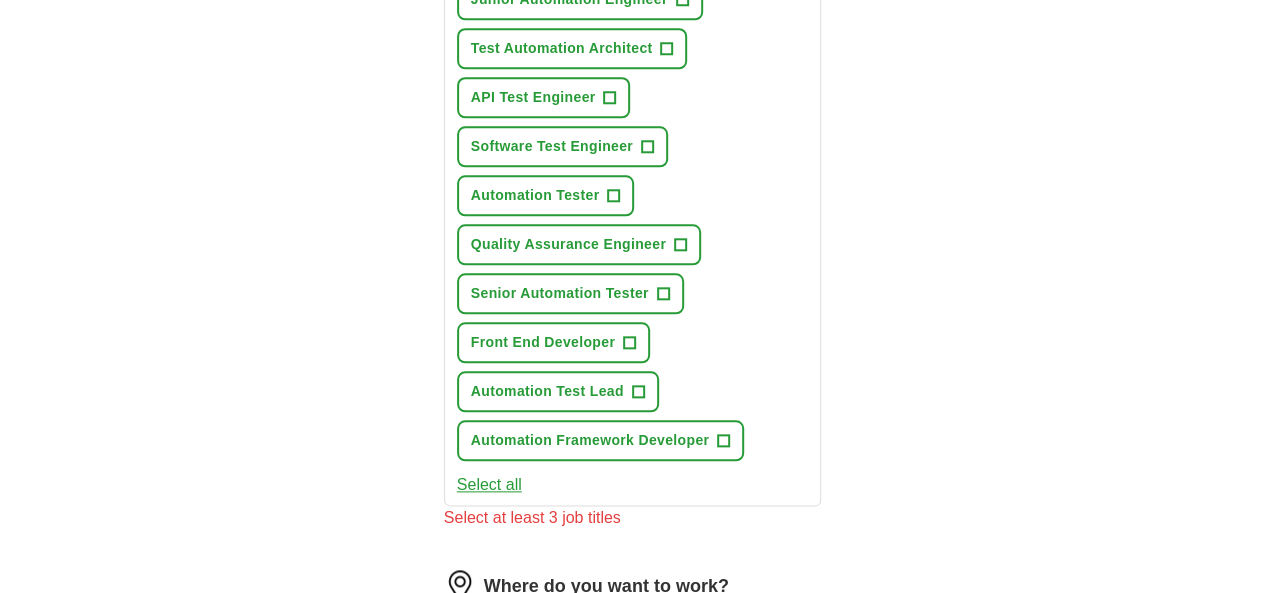 type on "*" 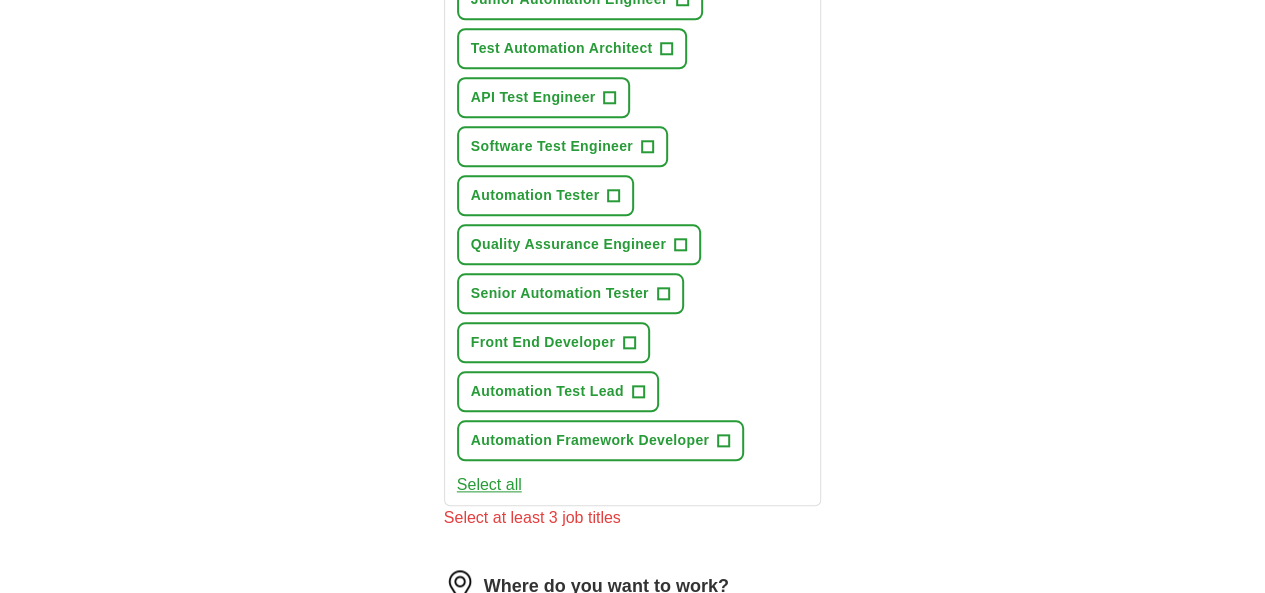 click on "([CITY])   ([COUNTRY])" at bounding box center [633, 681] 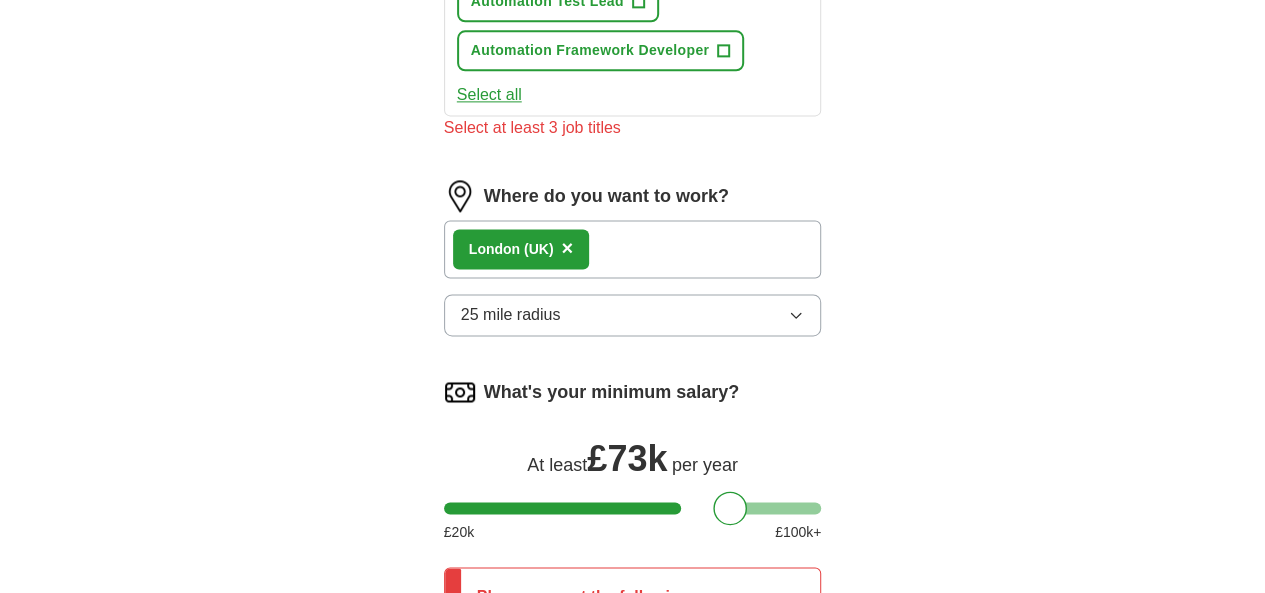 scroll, scrollTop: 1552, scrollLeft: 0, axis: vertical 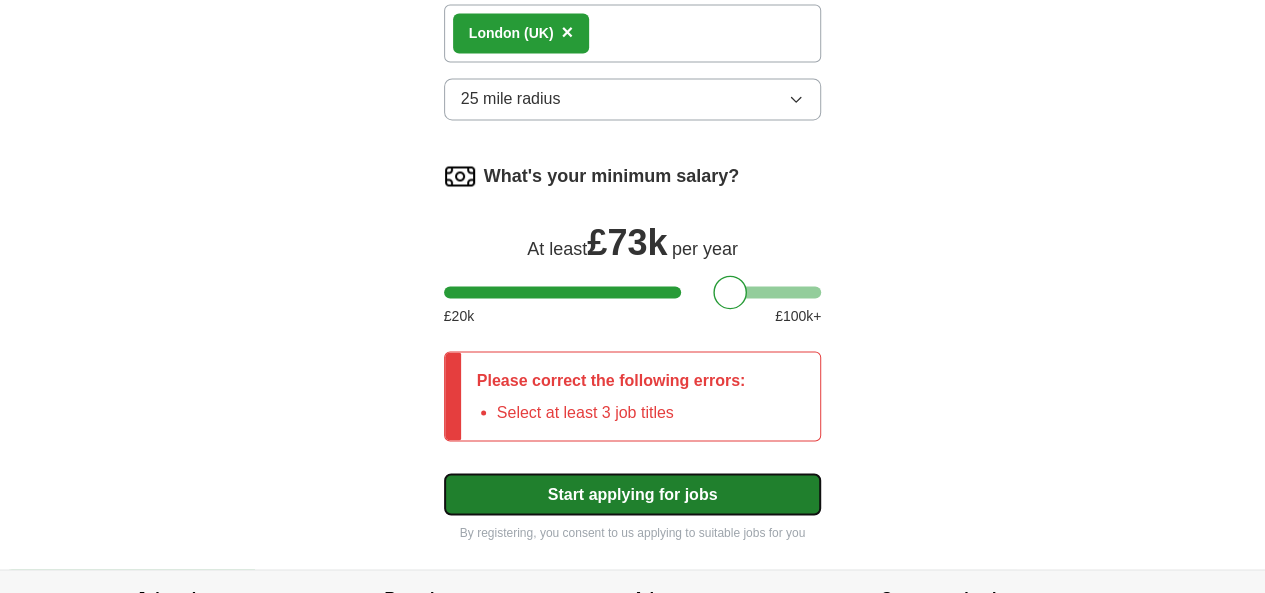 click on "Start applying for jobs" at bounding box center (633, 494) 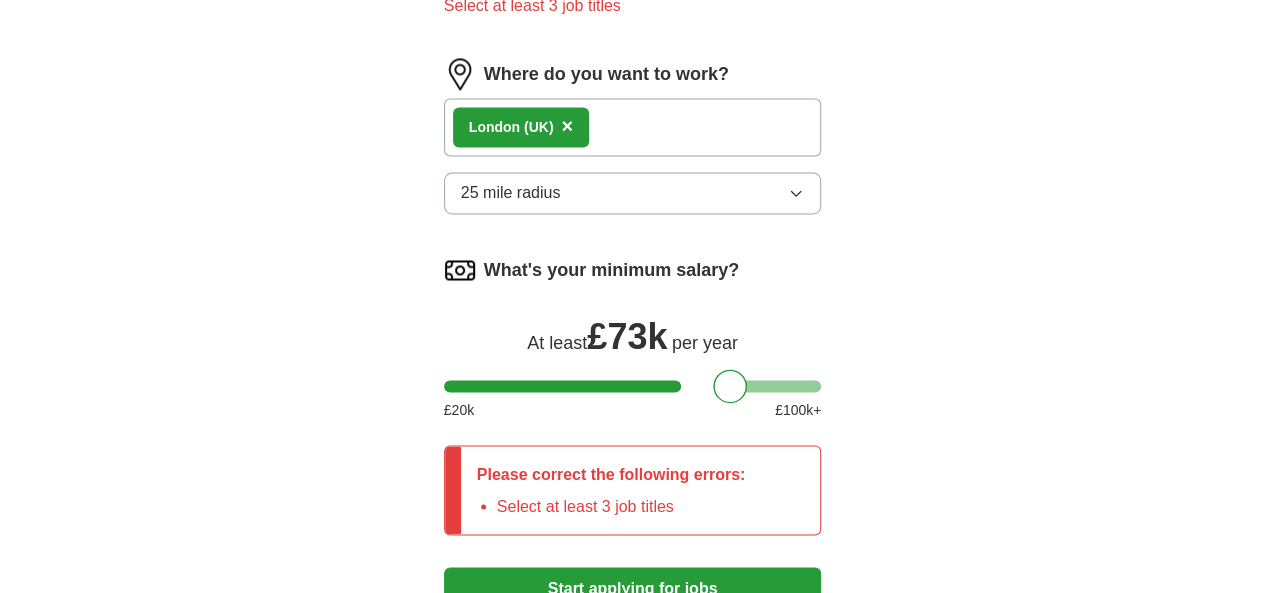 scroll, scrollTop: 1458, scrollLeft: 0, axis: vertical 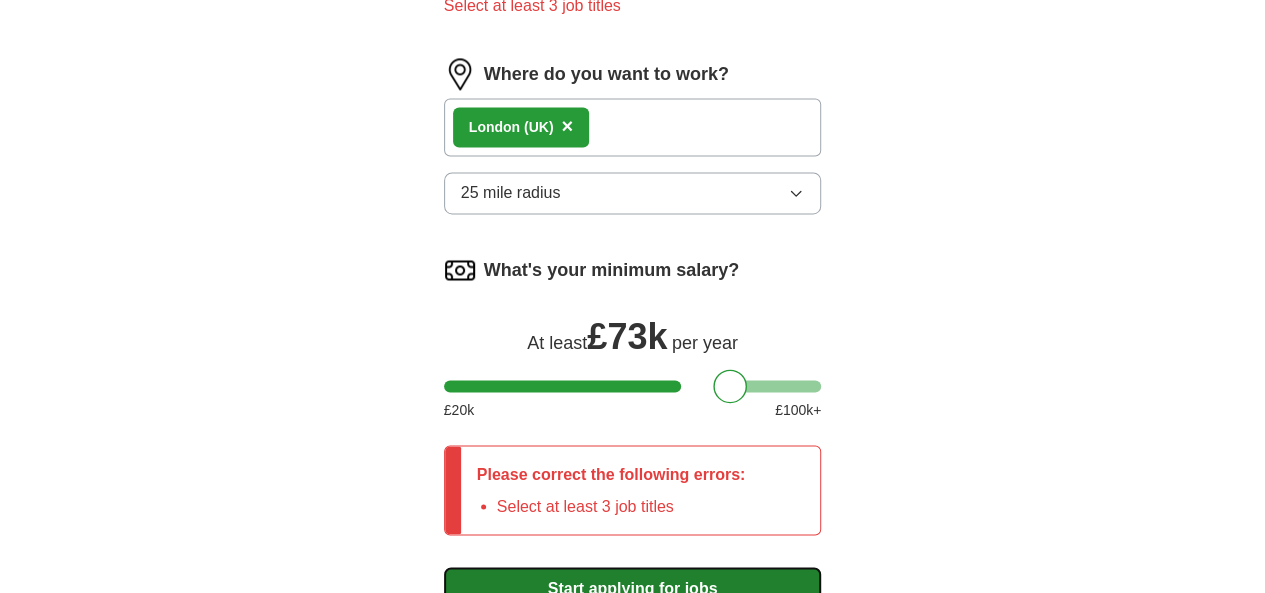 click on "Start applying for jobs" at bounding box center (633, 588) 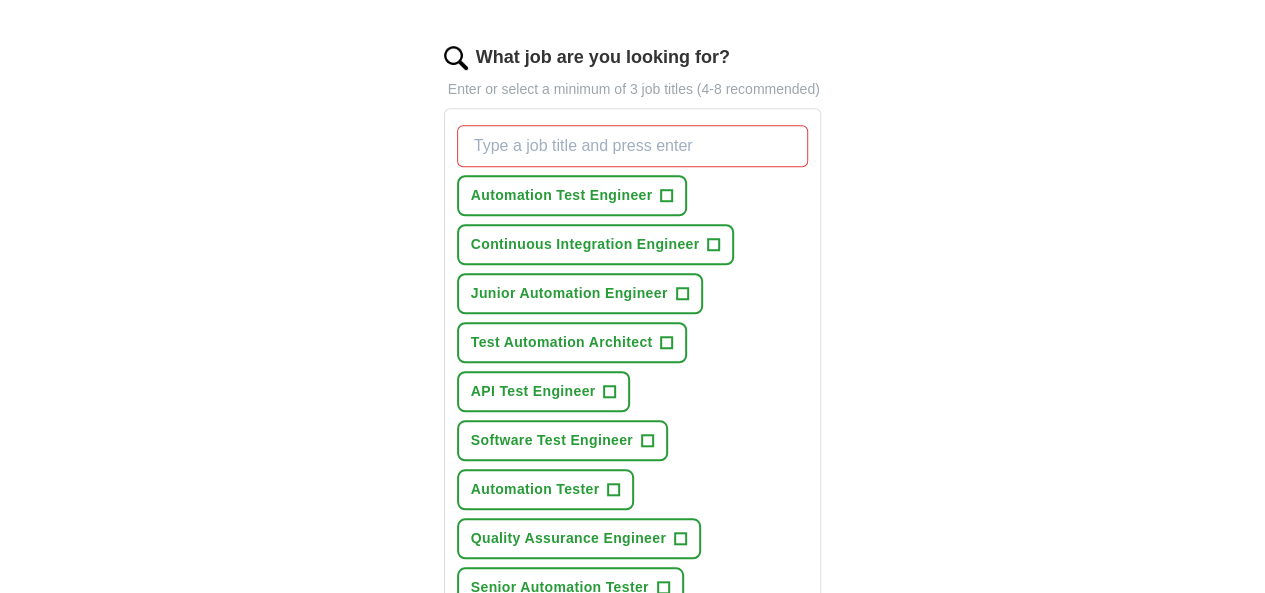 scroll, scrollTop: 618, scrollLeft: 0, axis: vertical 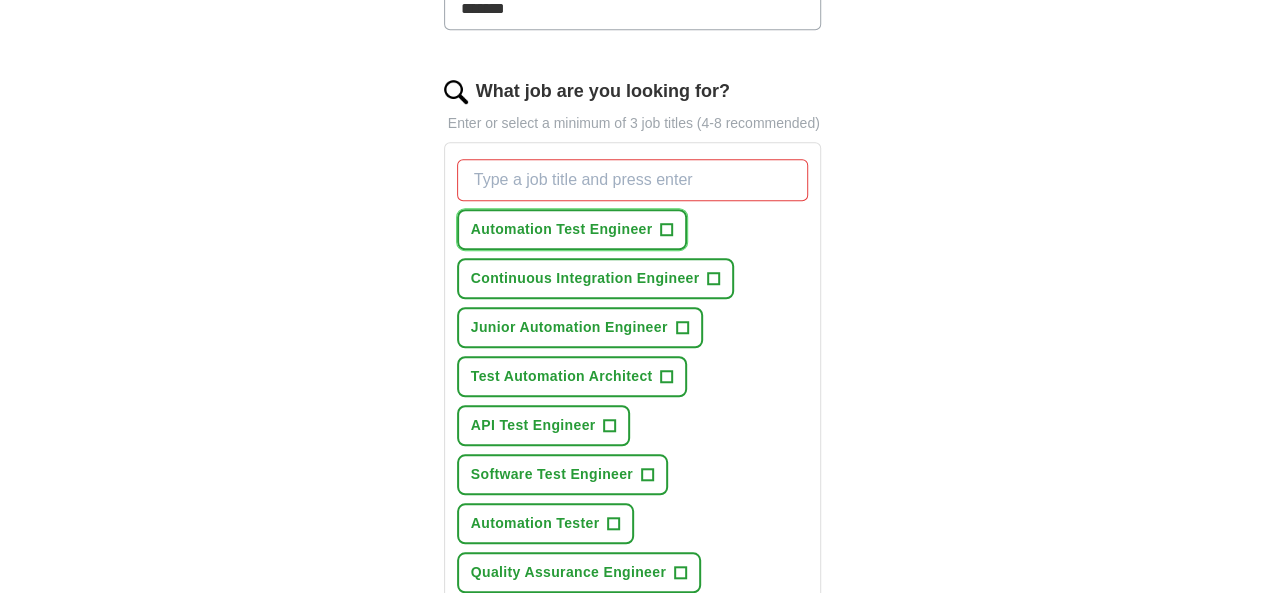 click on "Automation Test Engineer" at bounding box center [562, 229] 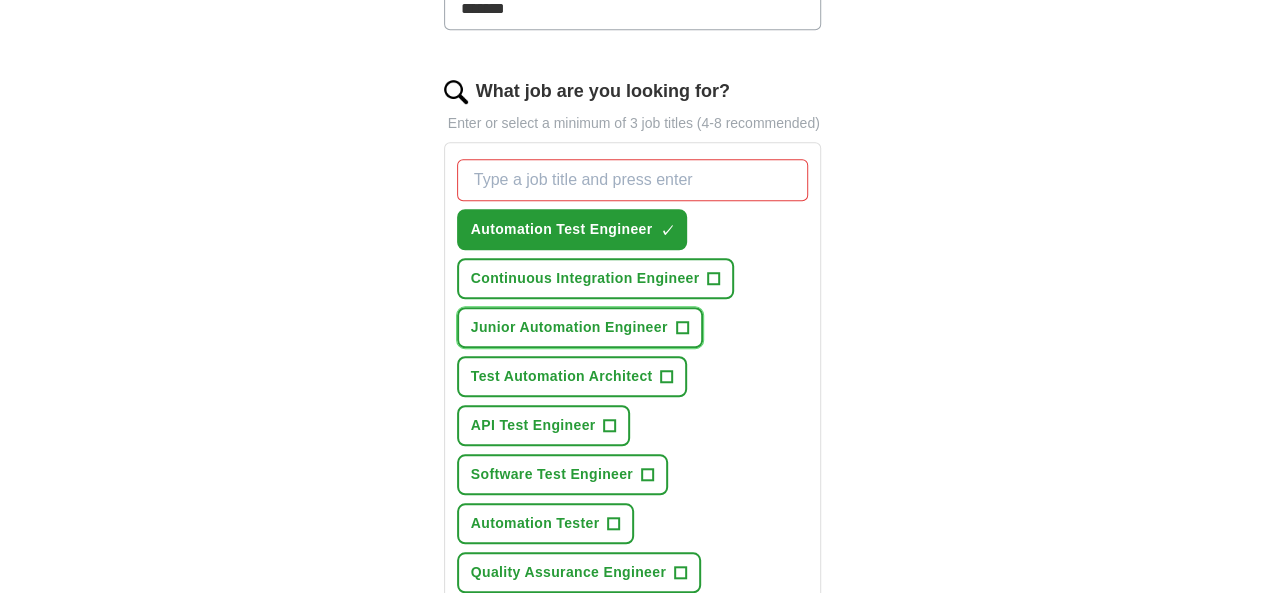 click on "Junior Automation Engineer" at bounding box center (569, 327) 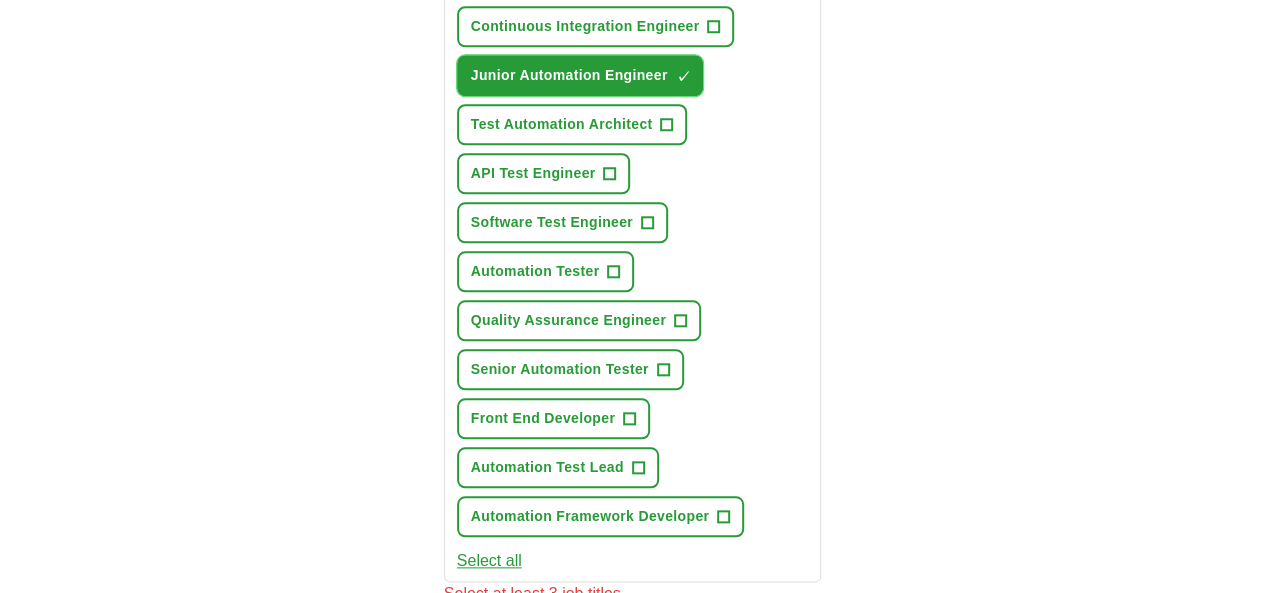 scroll, scrollTop: 874, scrollLeft: 0, axis: vertical 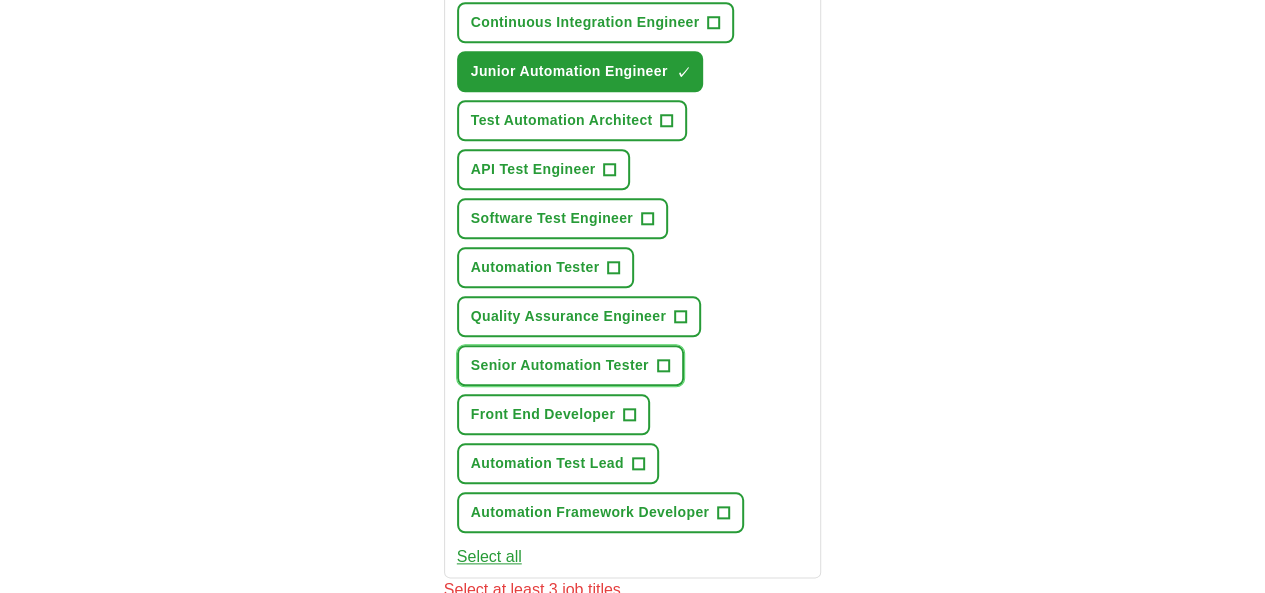 click on "+" at bounding box center (663, 366) 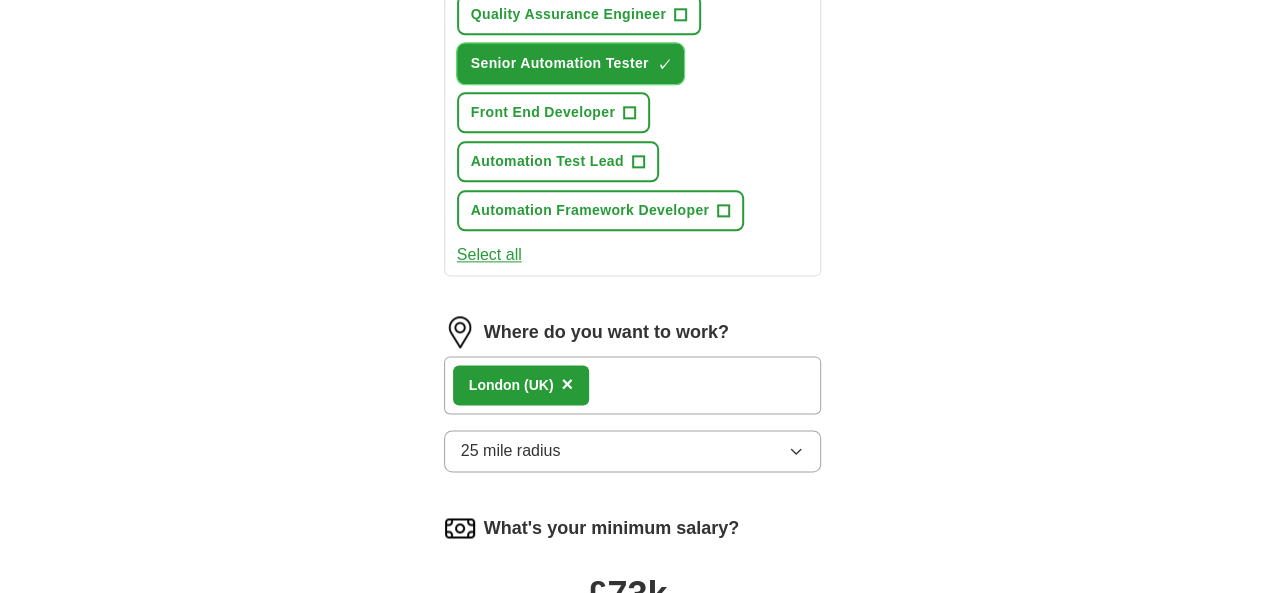scroll, scrollTop: 1431, scrollLeft: 0, axis: vertical 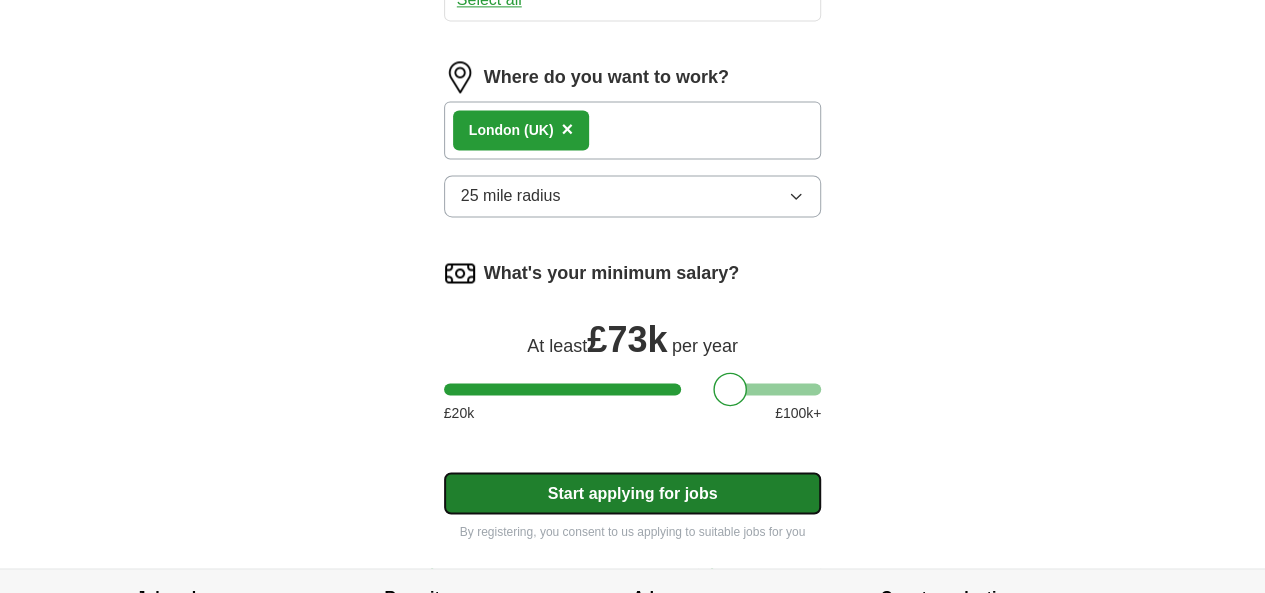 click on "Start applying for jobs" at bounding box center [633, 493] 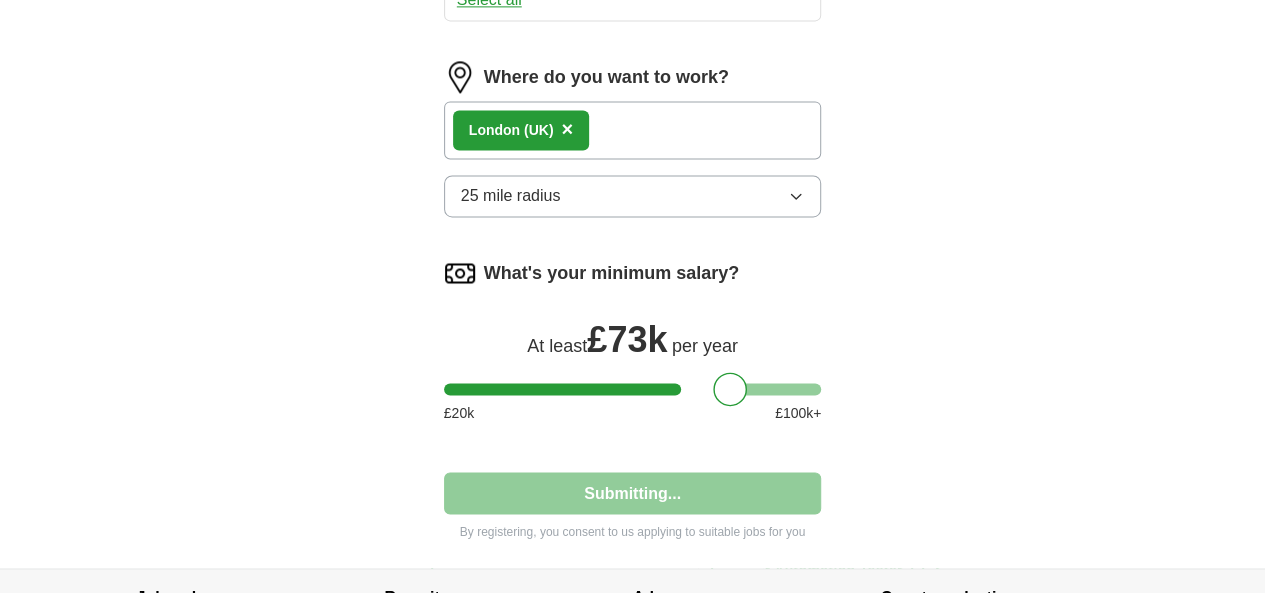 select on "**" 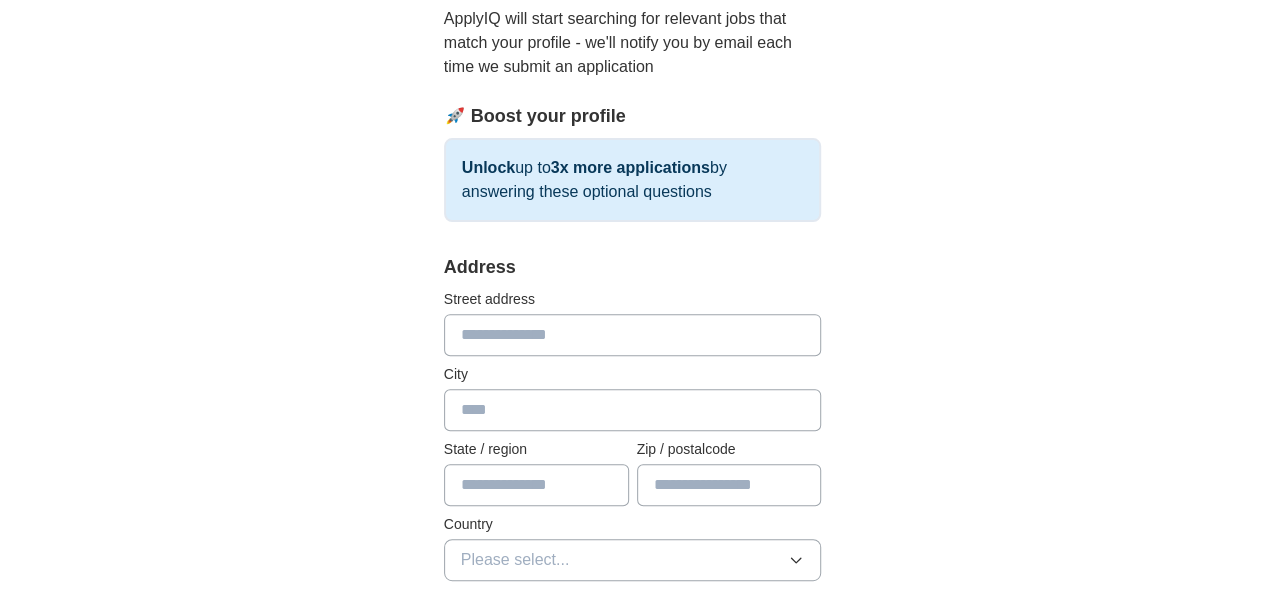 scroll, scrollTop: 222, scrollLeft: 0, axis: vertical 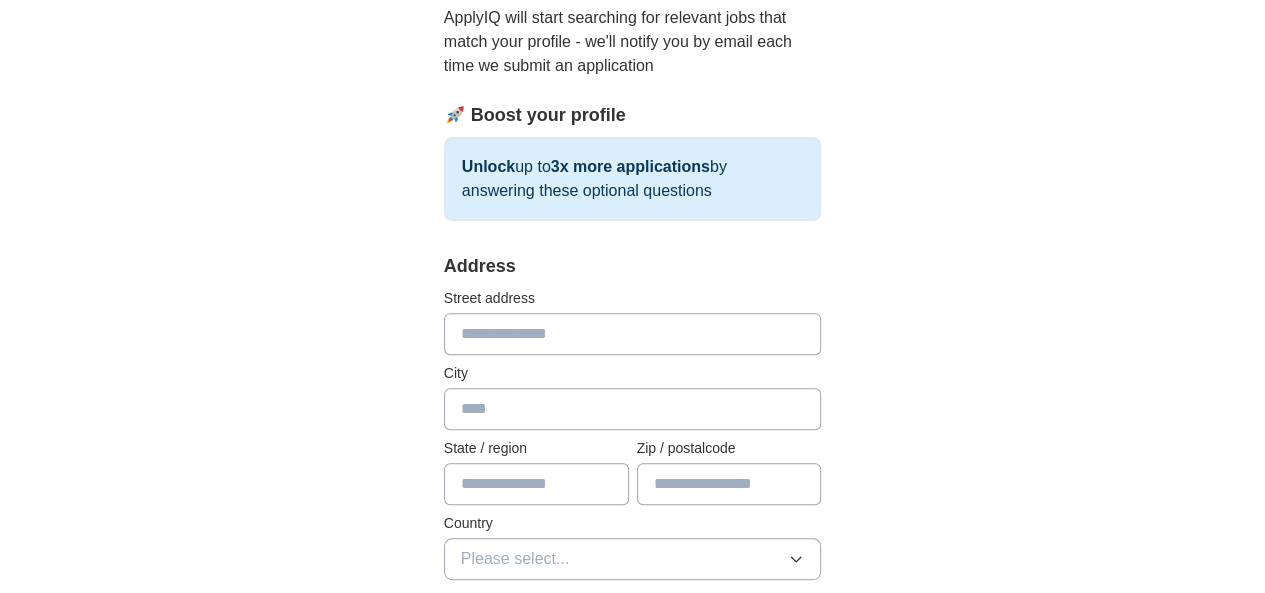 click at bounding box center [633, 334] 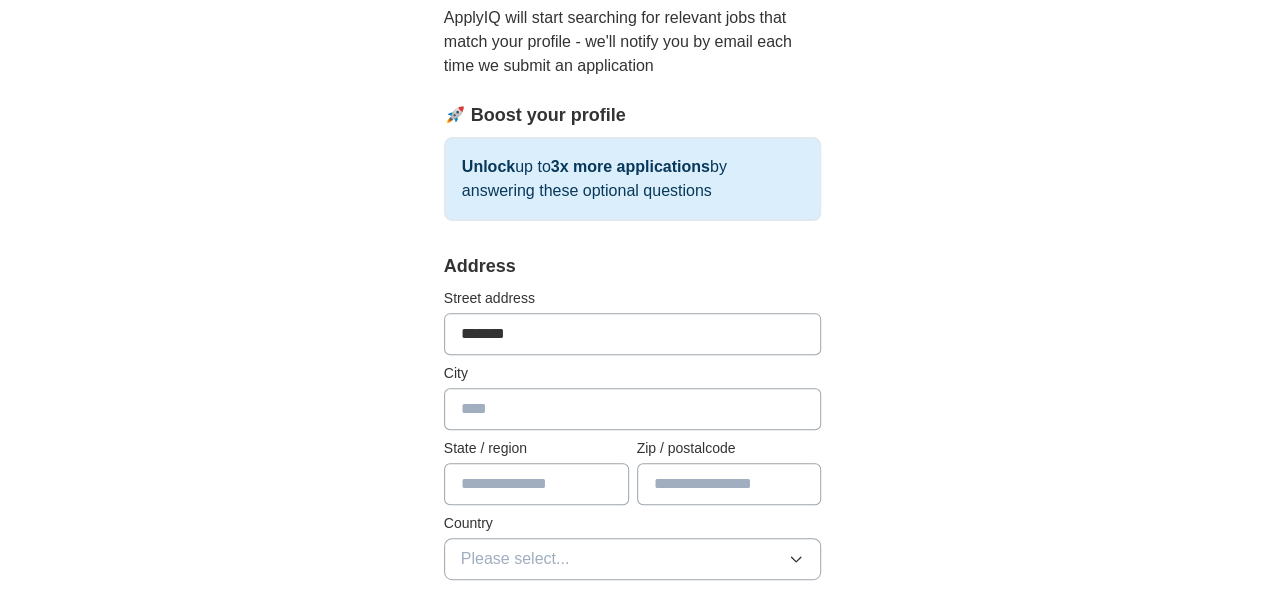 type on "**********" 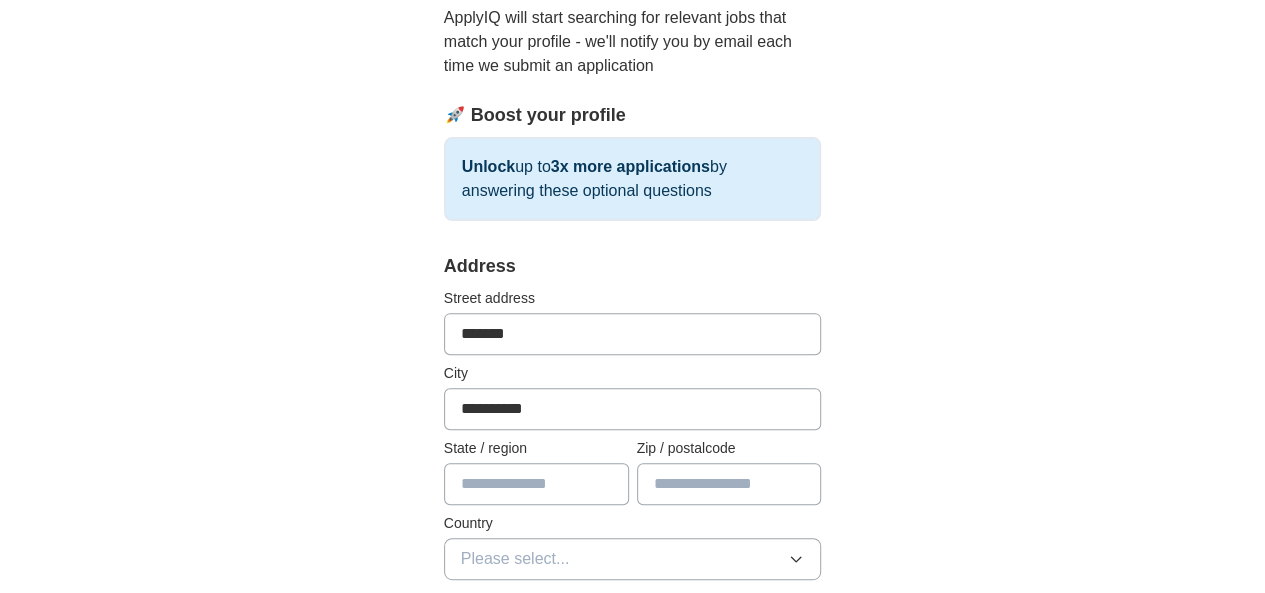 type on "*****" 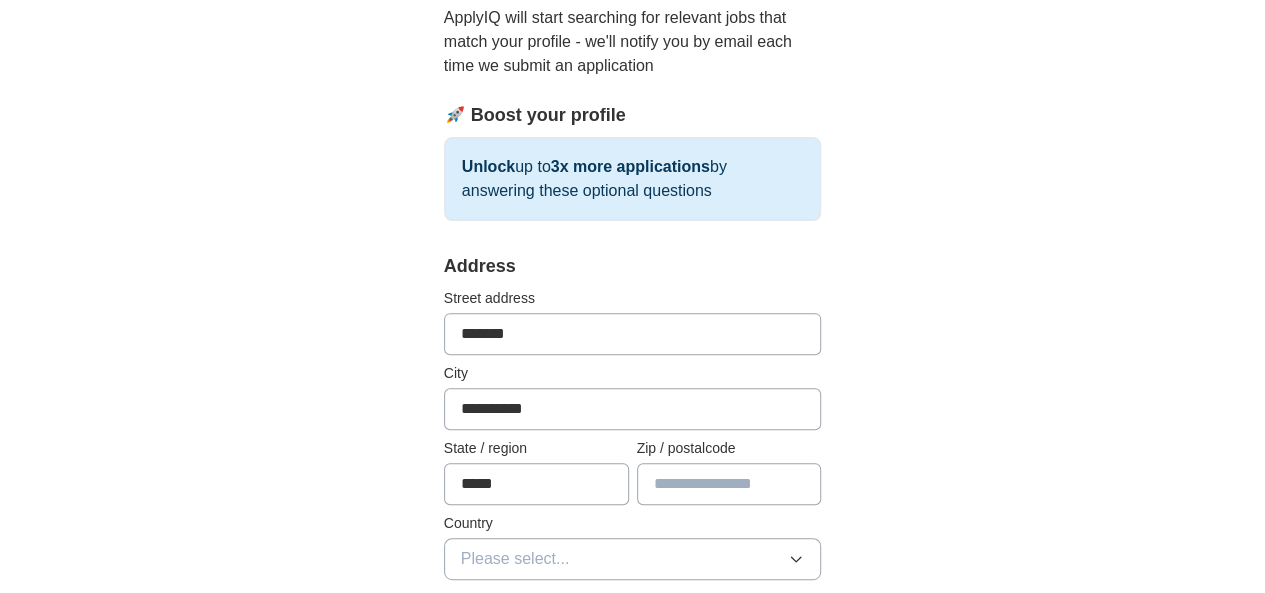 type on "*******" 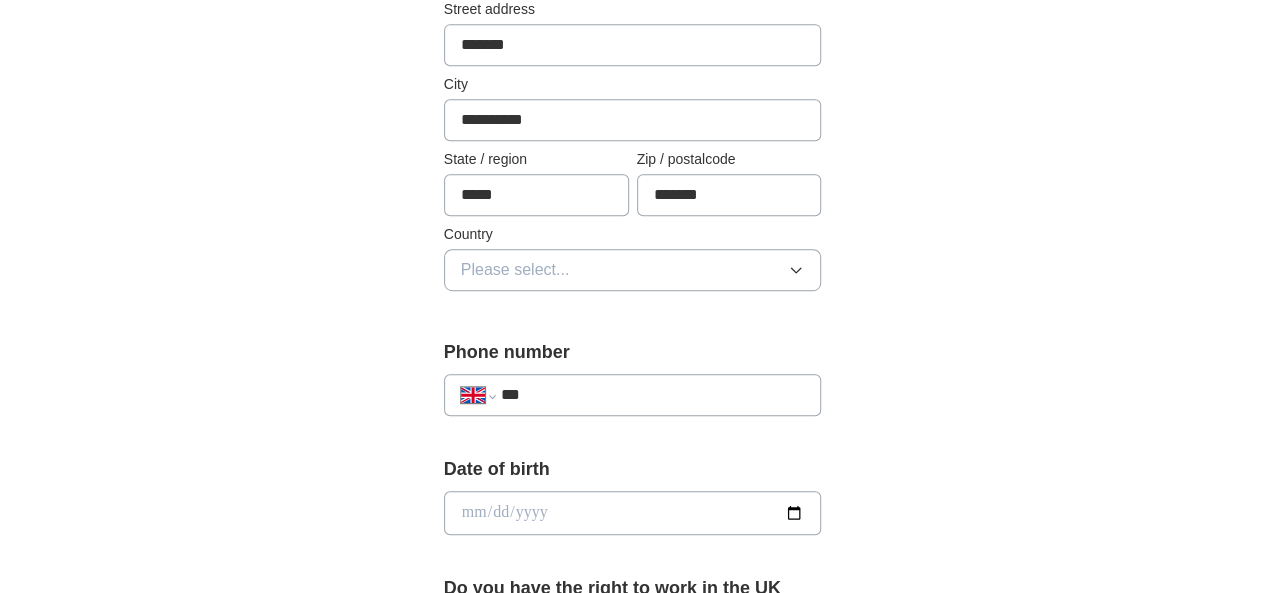 scroll, scrollTop: 512, scrollLeft: 0, axis: vertical 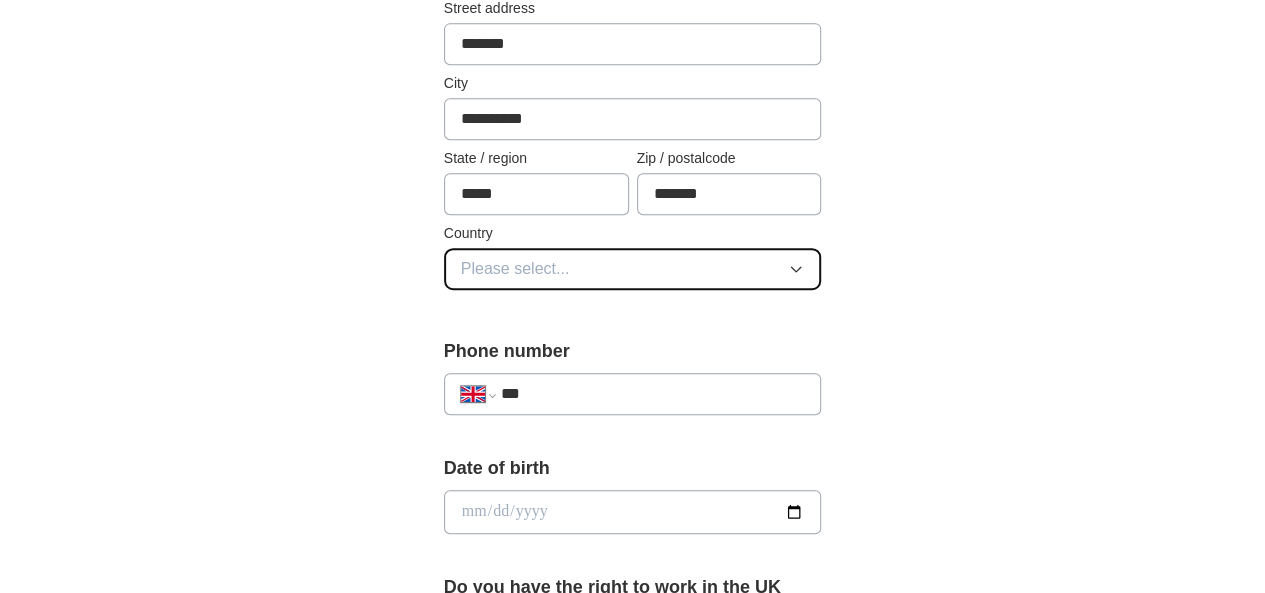 click on "Please select..." at bounding box center (633, 269) 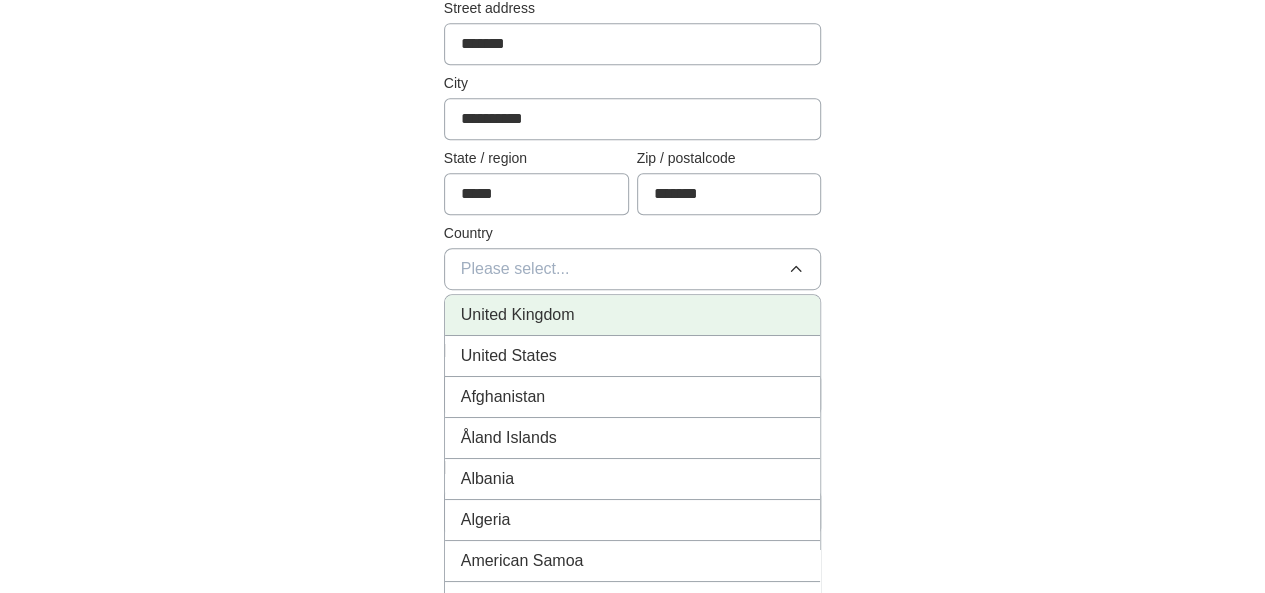 click on "United Kingdom" at bounding box center (633, 315) 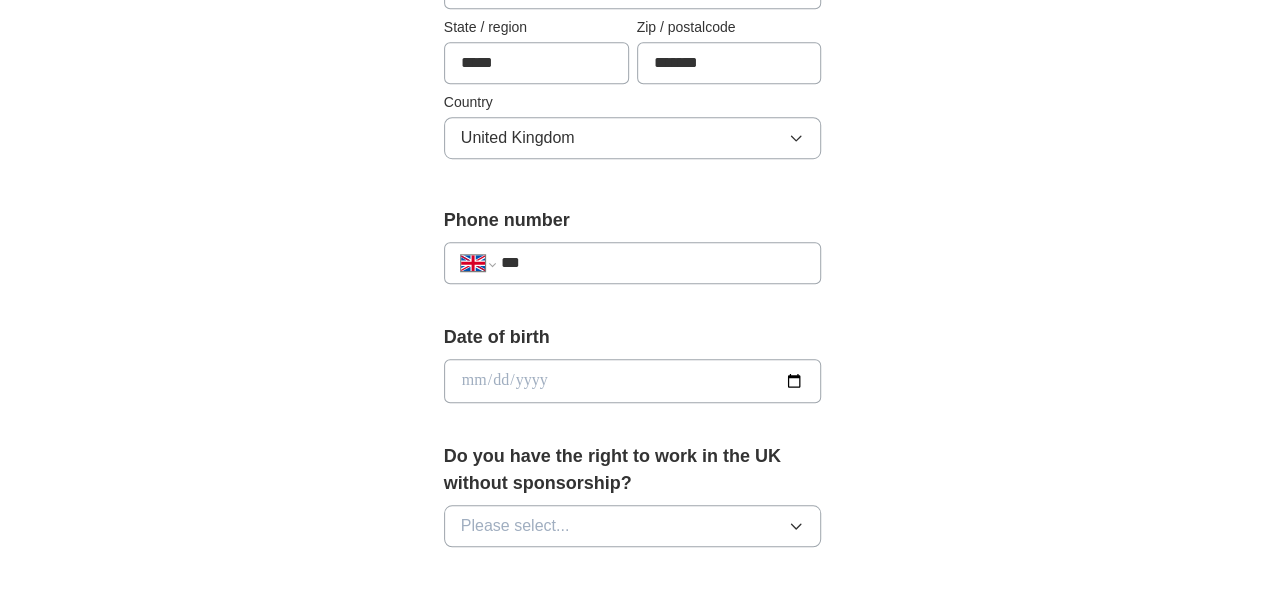 scroll, scrollTop: 644, scrollLeft: 0, axis: vertical 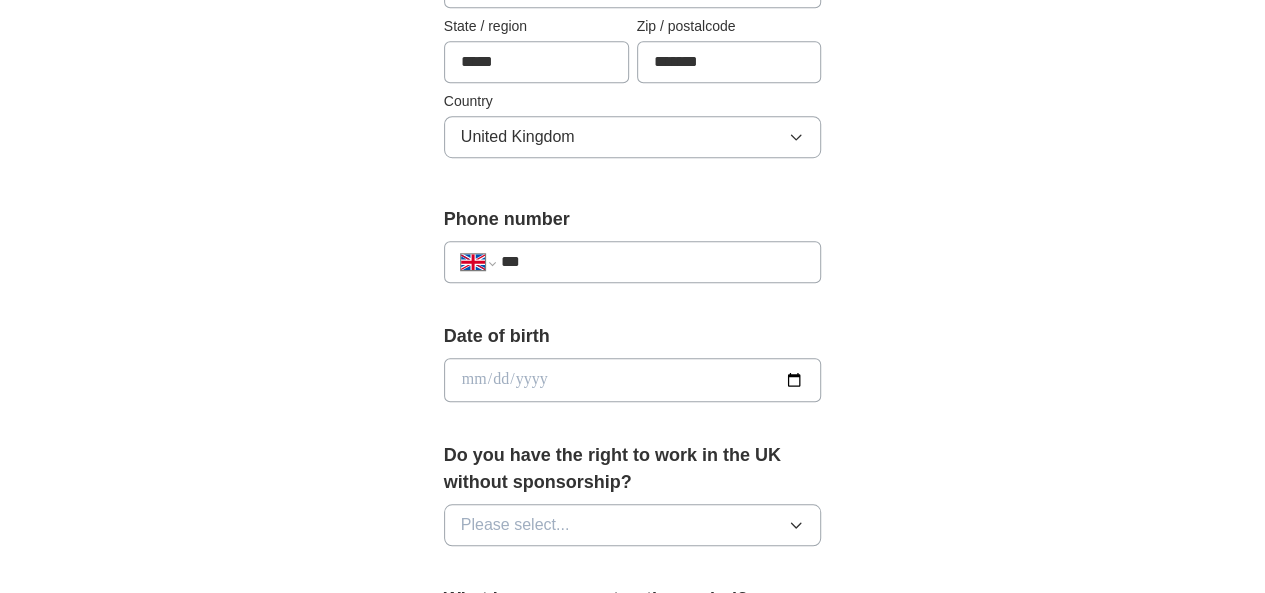drag, startPoint x: 642, startPoint y: 284, endPoint x: 625, endPoint y: 262, distance: 27.802877 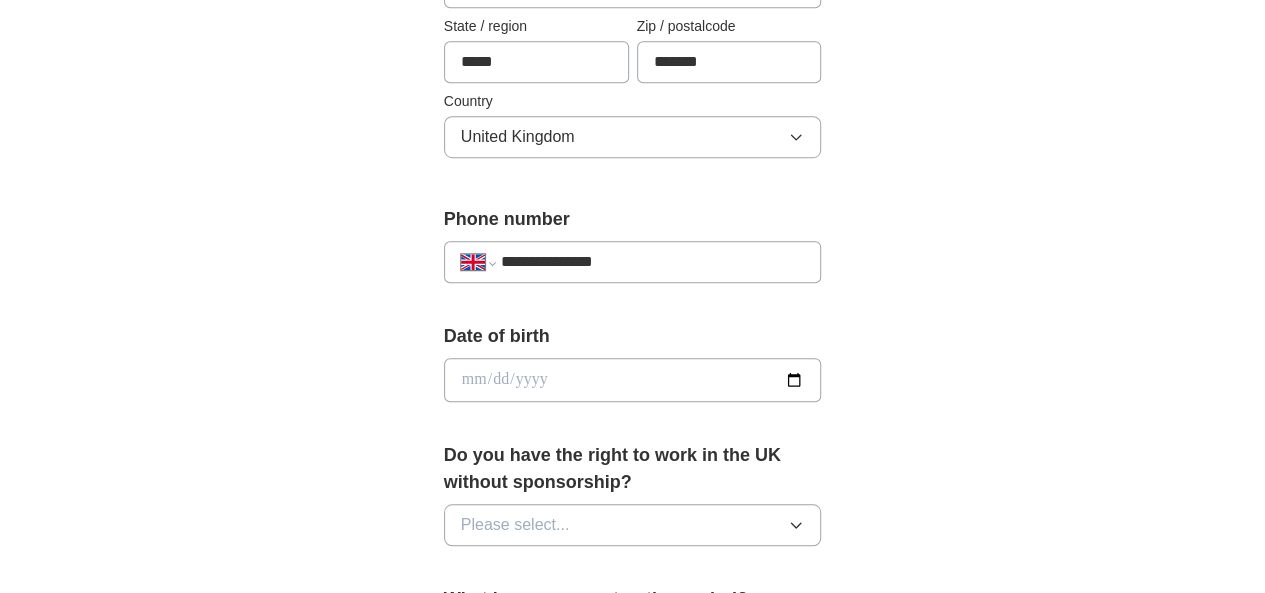 click at bounding box center (633, 380) 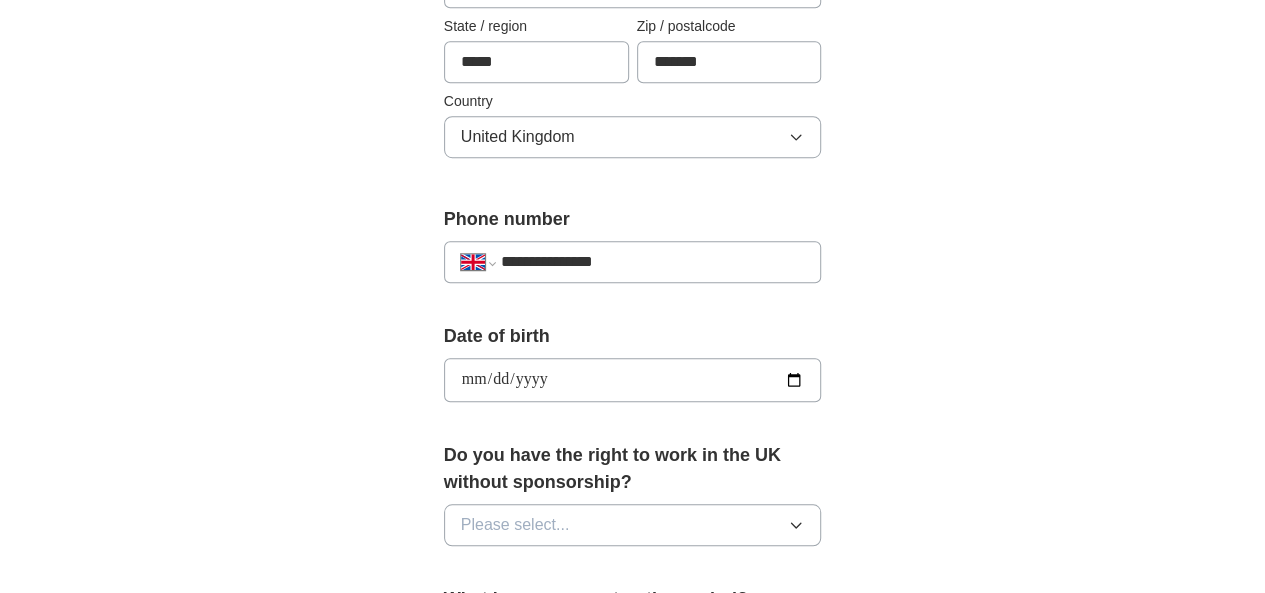 type on "**********" 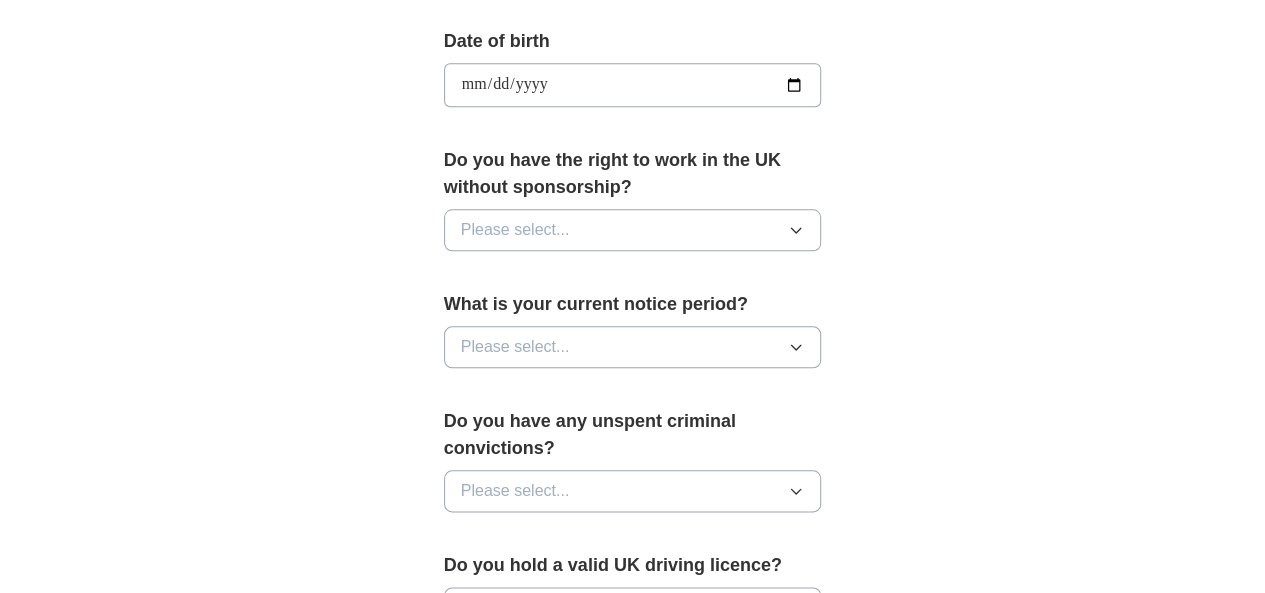 scroll, scrollTop: 960, scrollLeft: 0, axis: vertical 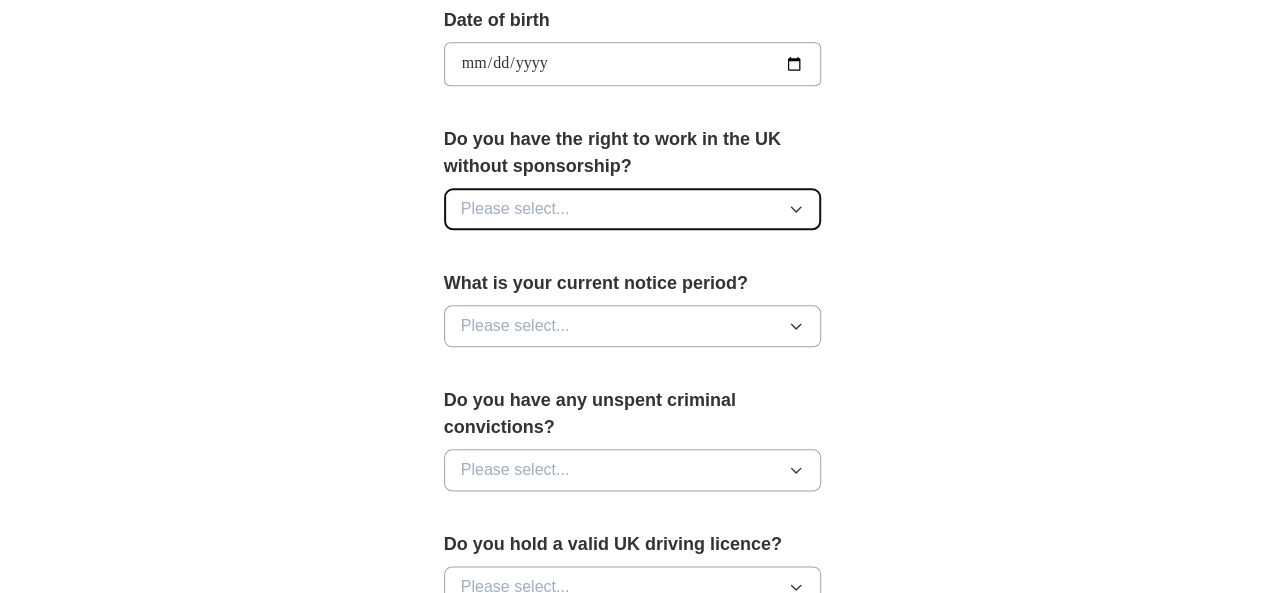 click on "Please select..." at bounding box center (633, 209) 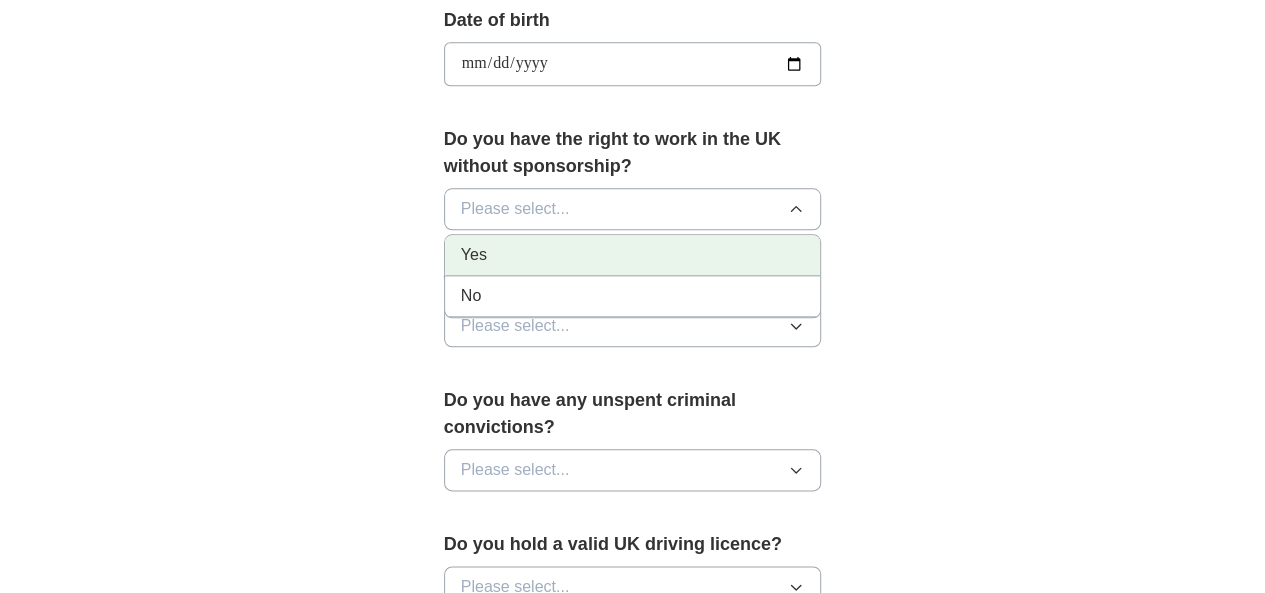 click on "Yes" at bounding box center (633, 255) 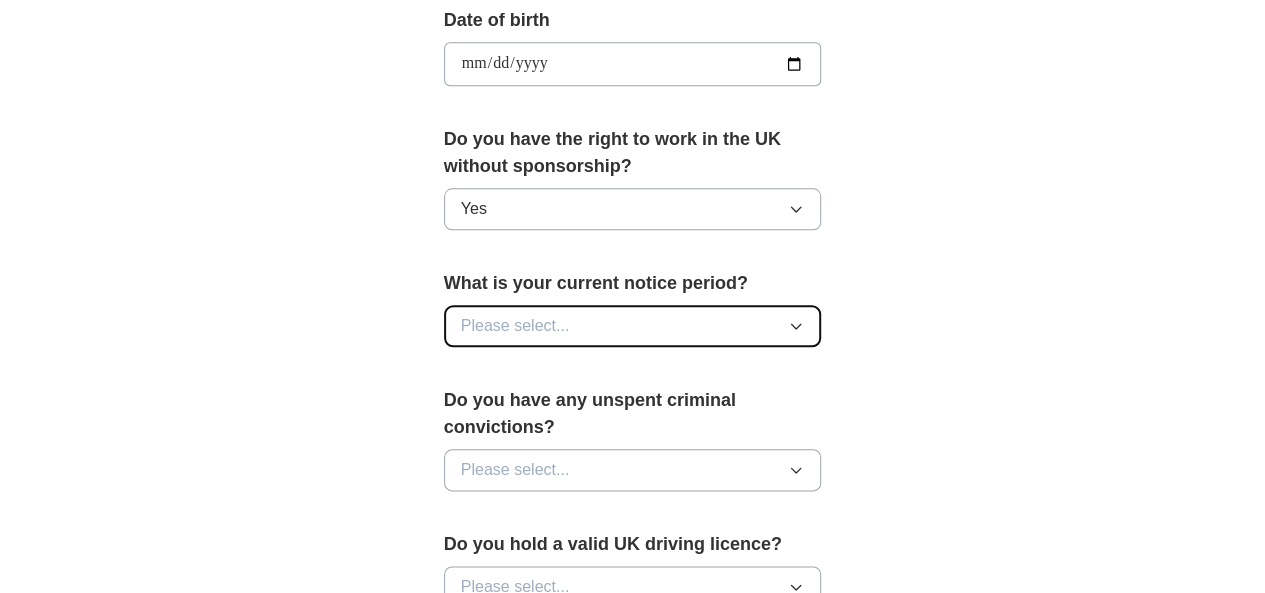 click on "Please select..." at bounding box center (633, 326) 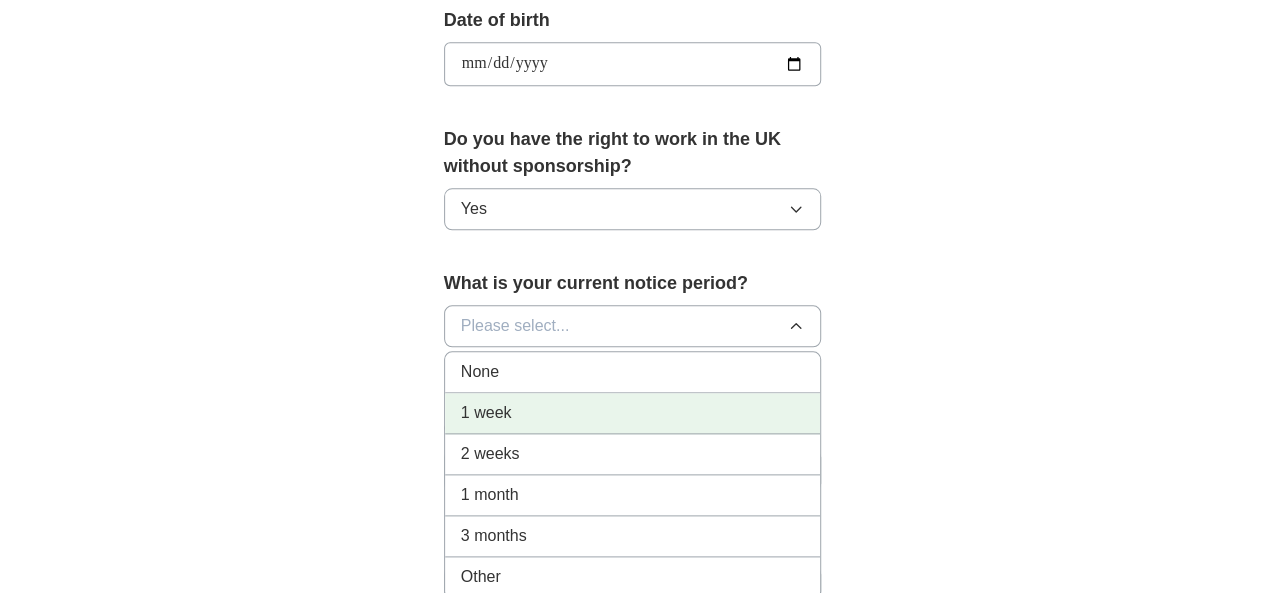 click on "1 week" at bounding box center [633, 413] 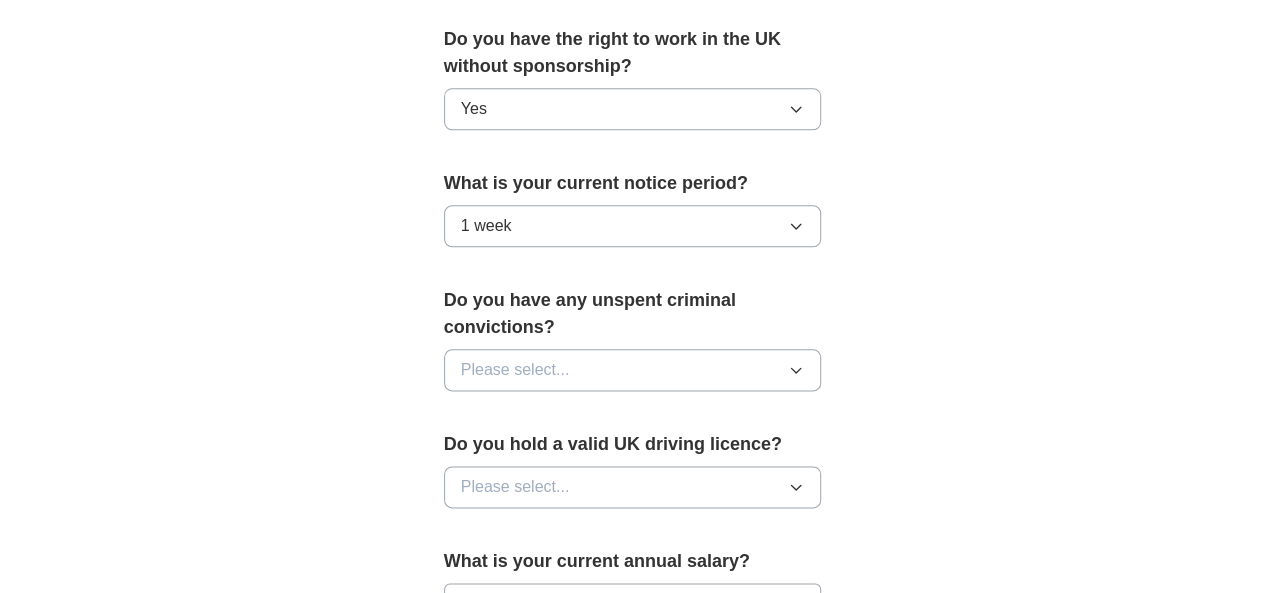 scroll, scrollTop: 1063, scrollLeft: 0, axis: vertical 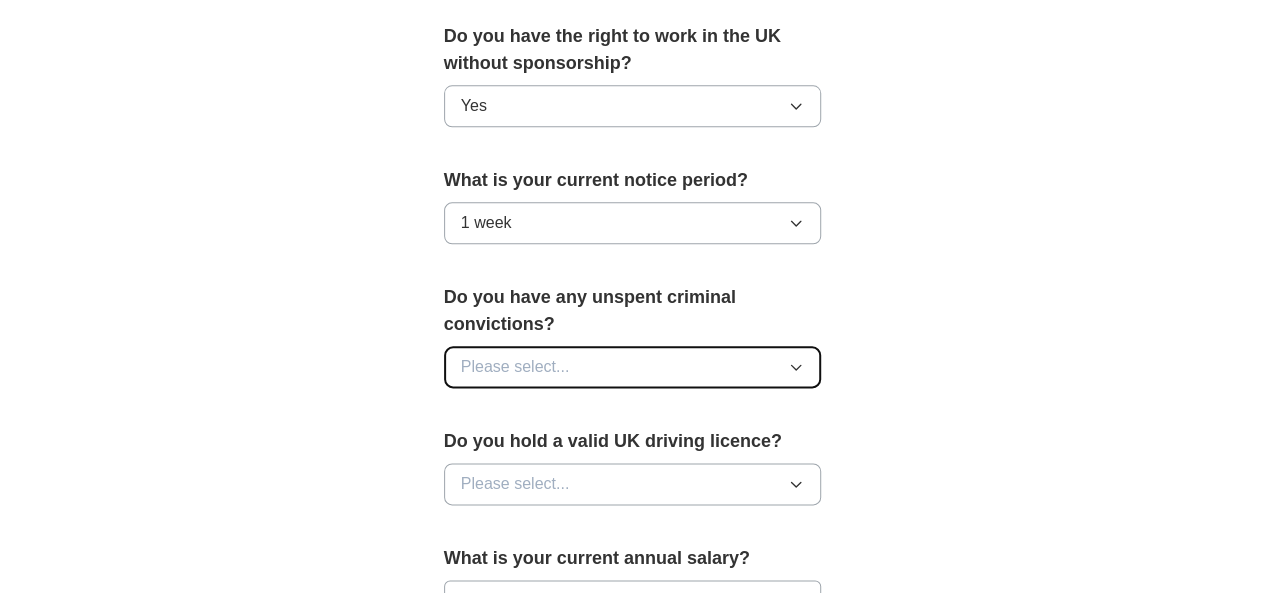 click on "Please select..." at bounding box center (633, 367) 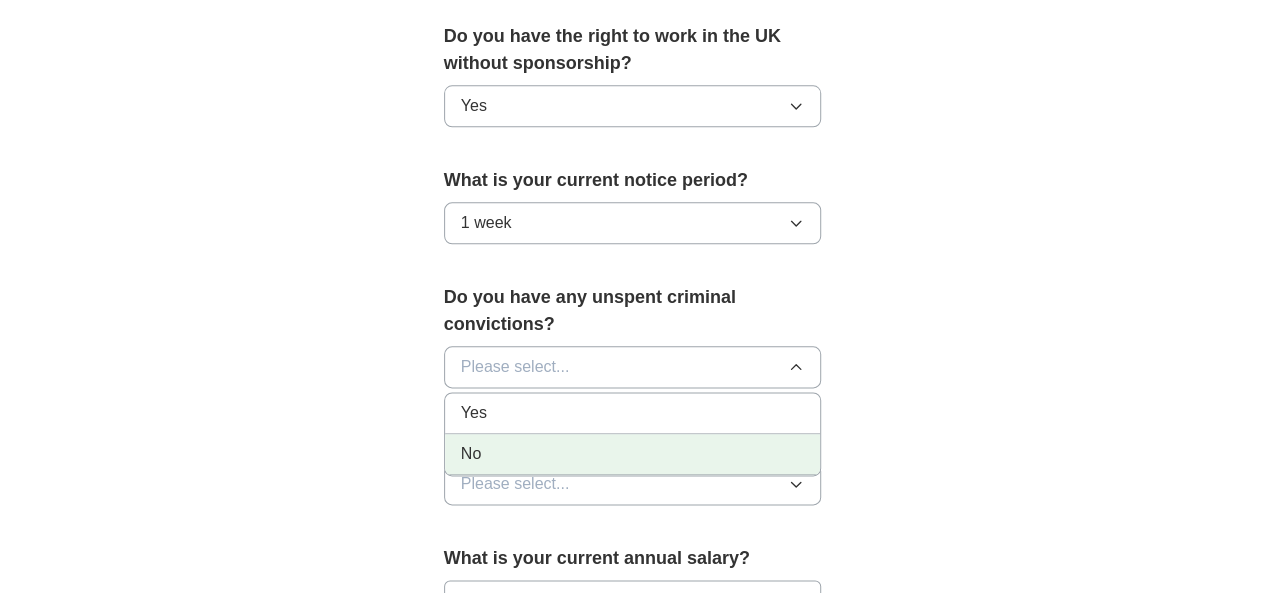 click on "No" at bounding box center [633, 454] 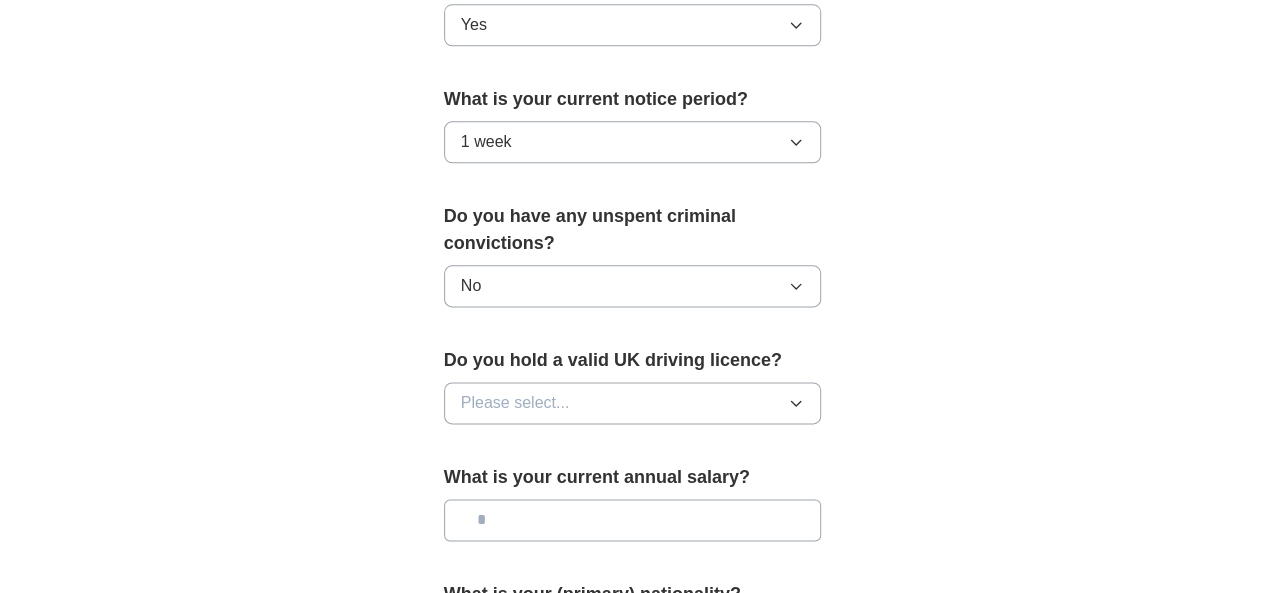 scroll, scrollTop: 1153, scrollLeft: 0, axis: vertical 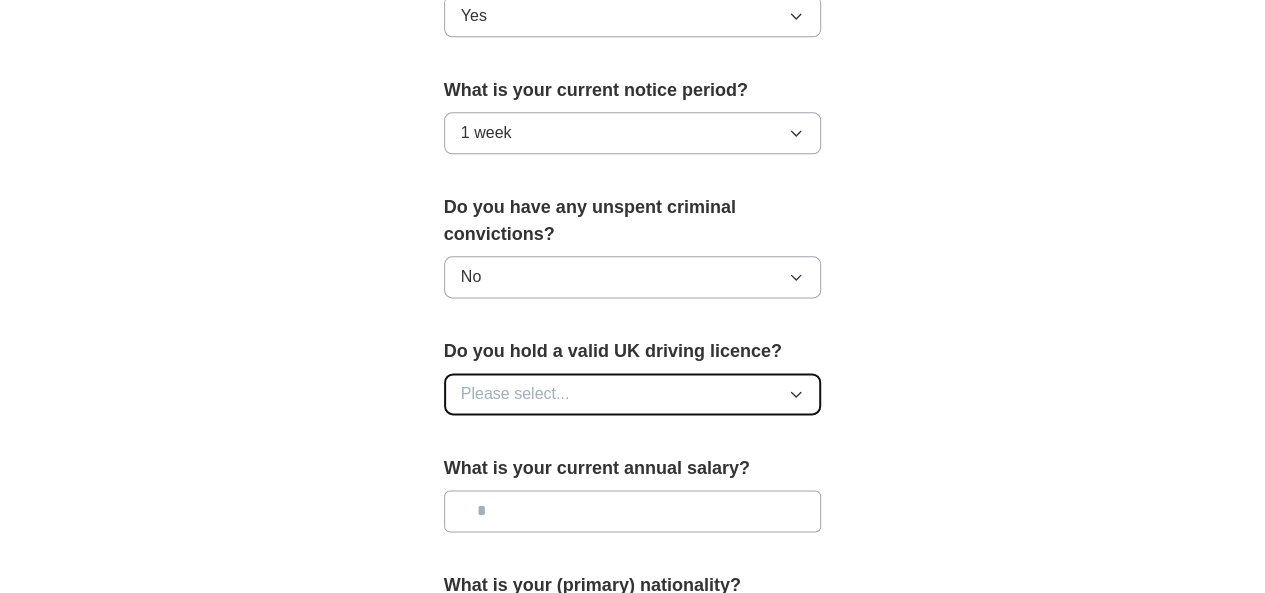 click on "Please select..." at bounding box center [633, 394] 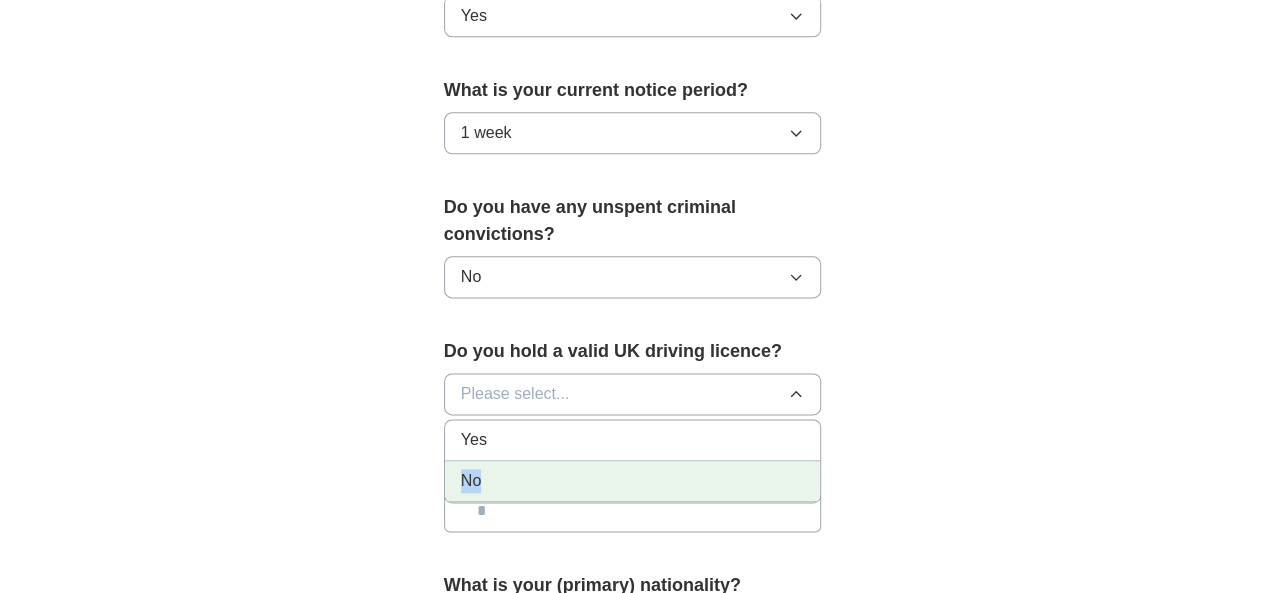 drag, startPoint x: 762, startPoint y: 396, endPoint x: 758, endPoint y: 441, distance: 45.17743 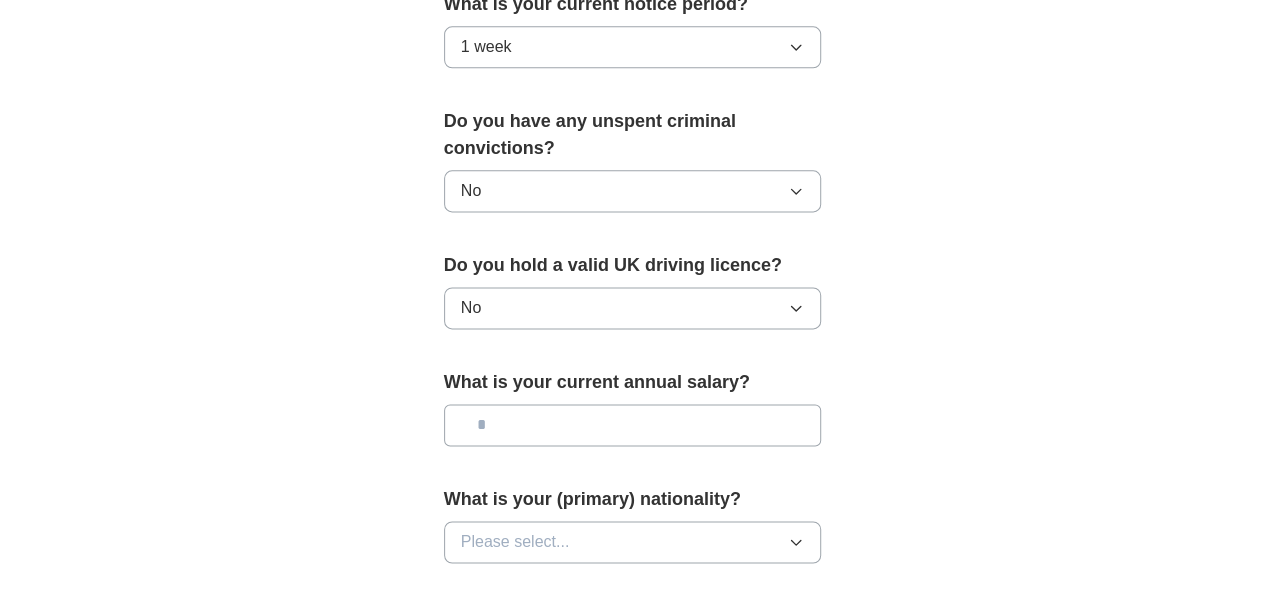 scroll, scrollTop: 1243, scrollLeft: 0, axis: vertical 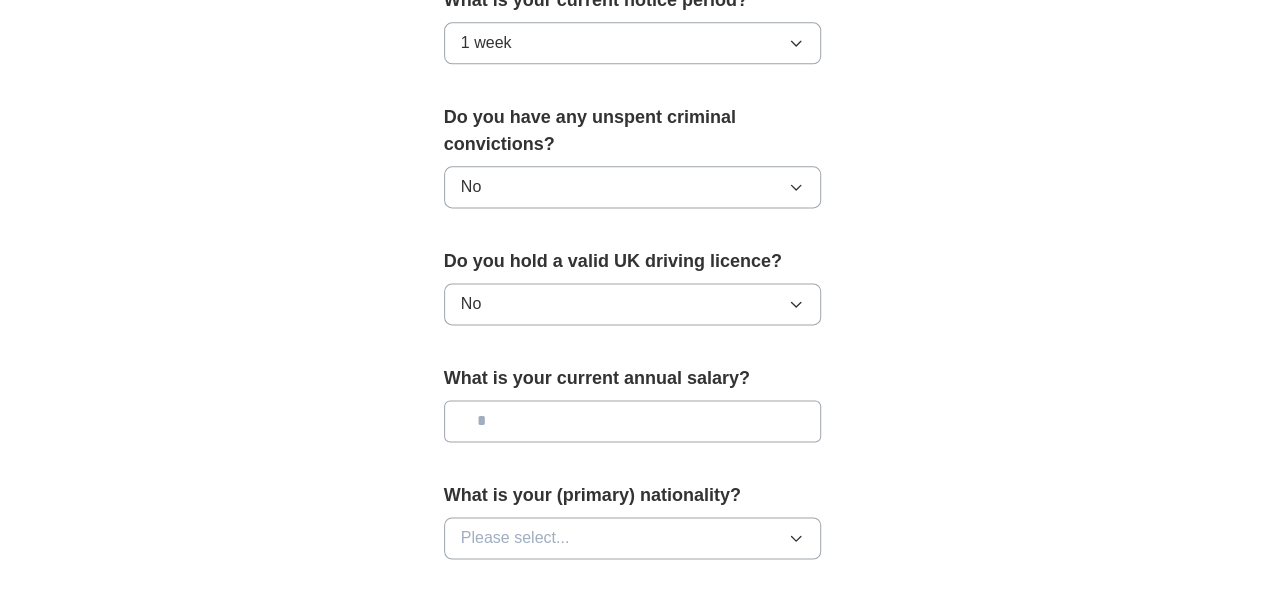 click at bounding box center [633, 421] 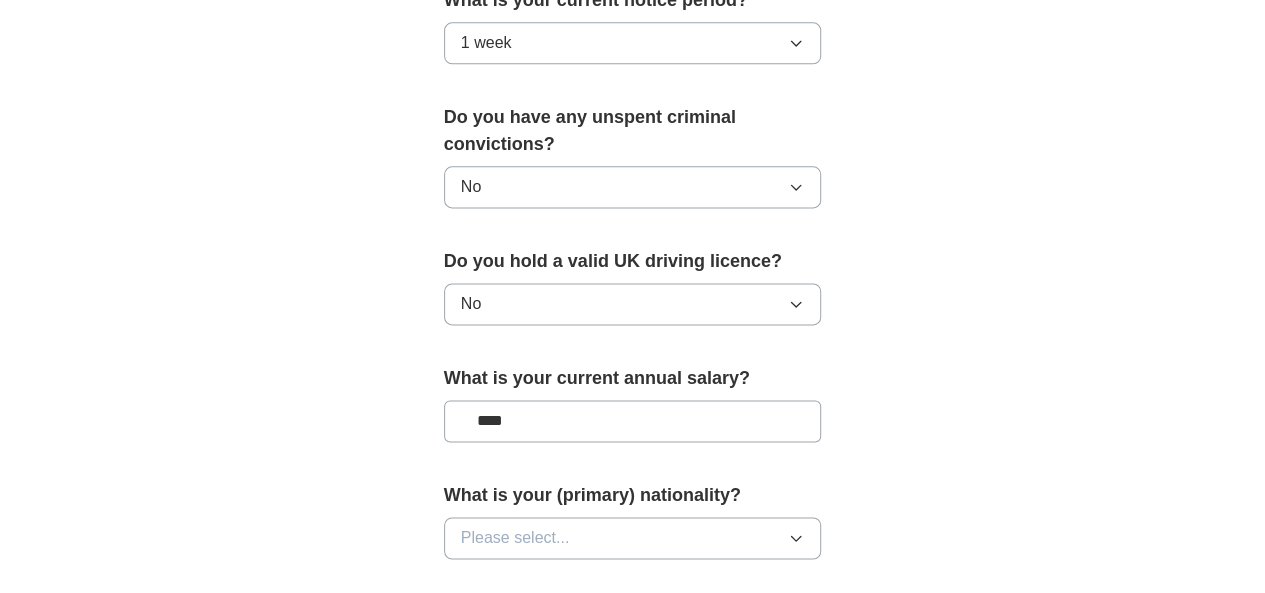 type on "****" 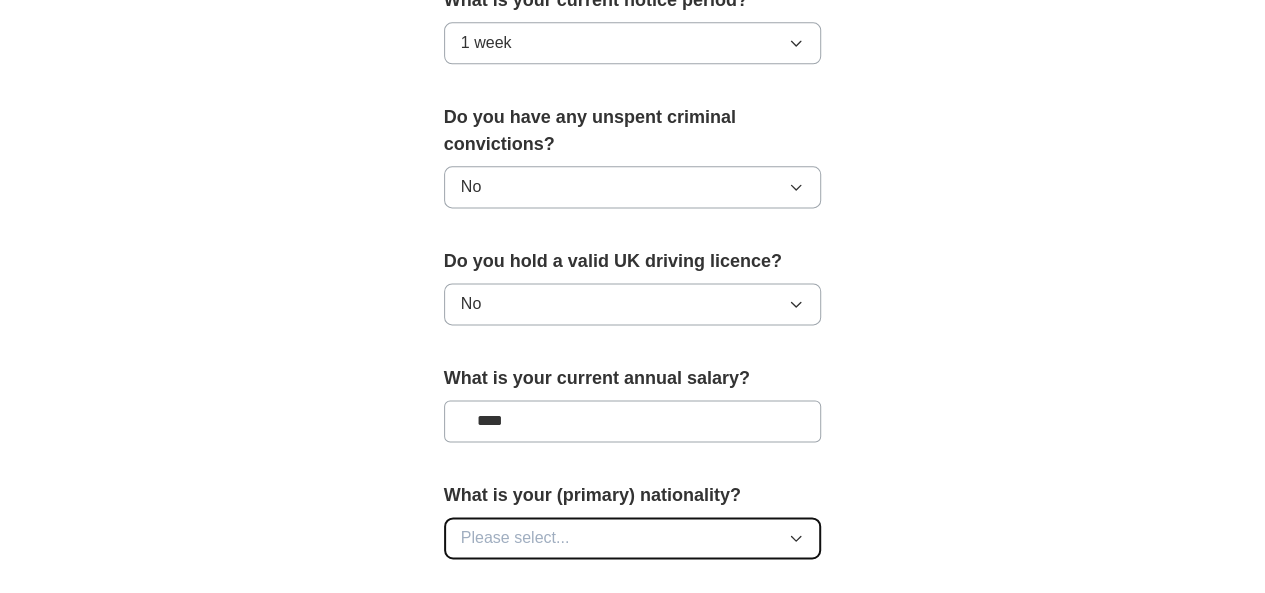 click on "Please select..." at bounding box center [633, 538] 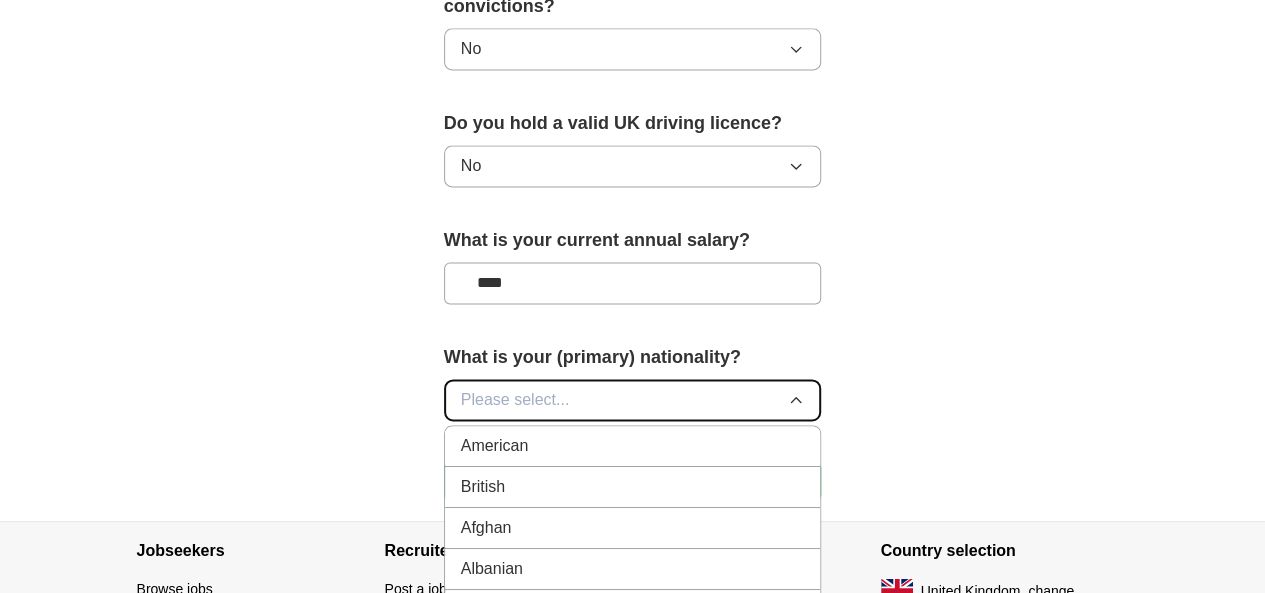 scroll, scrollTop: 1394, scrollLeft: 0, axis: vertical 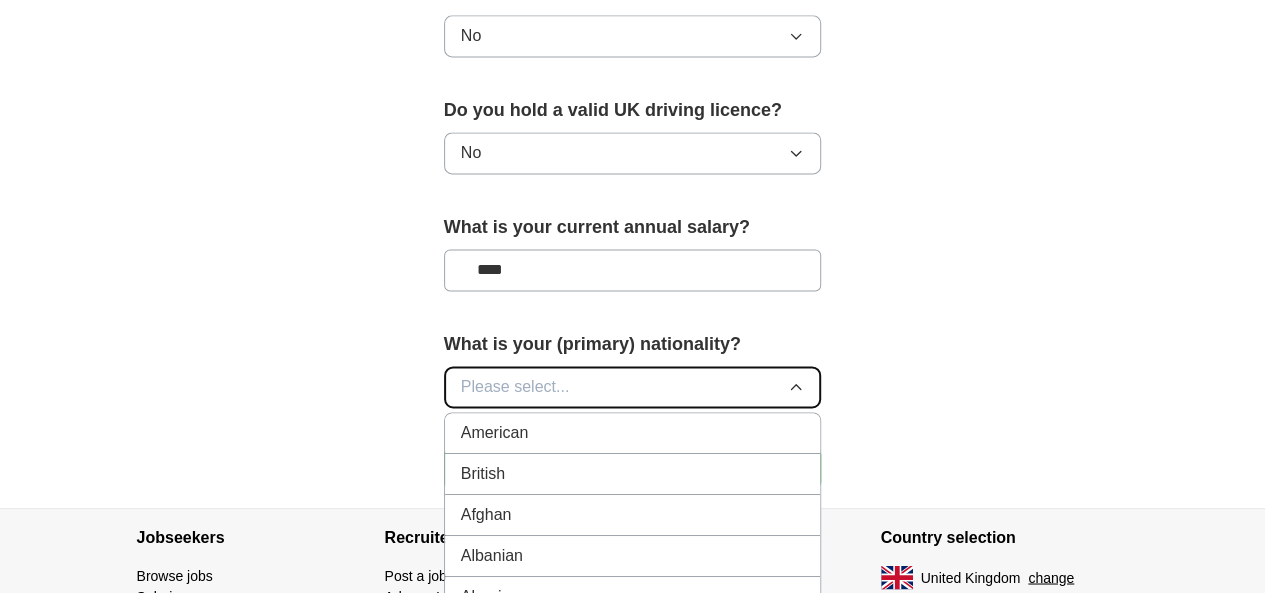 click on "Please select..." at bounding box center [633, 387] 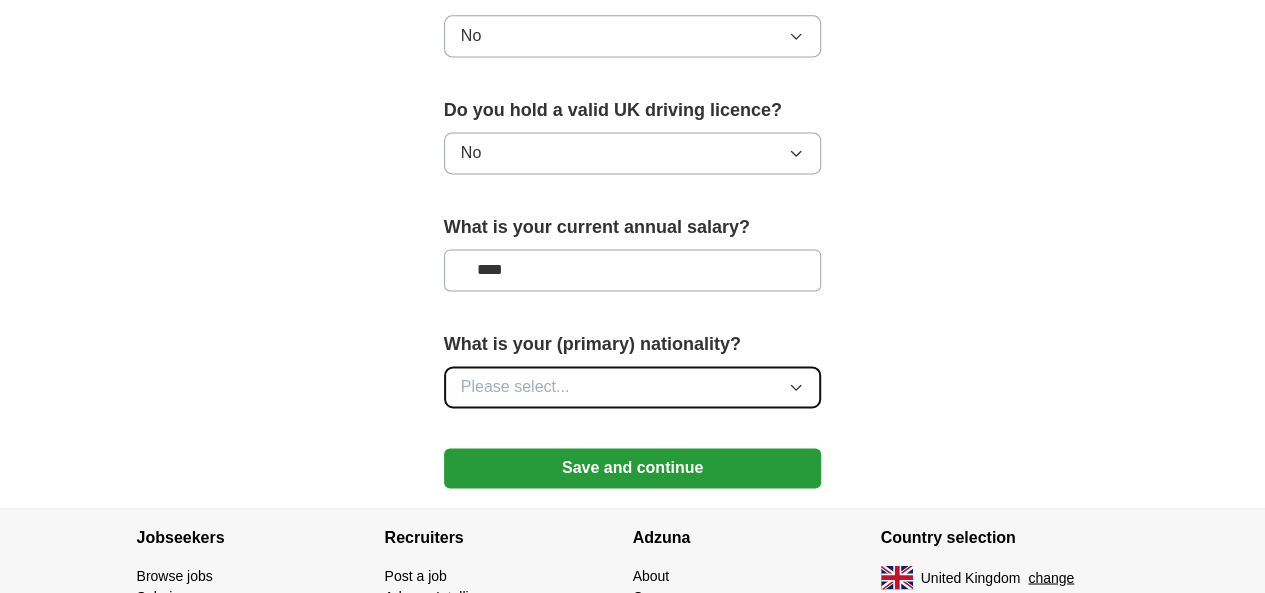 click on "Please select..." at bounding box center (633, 387) 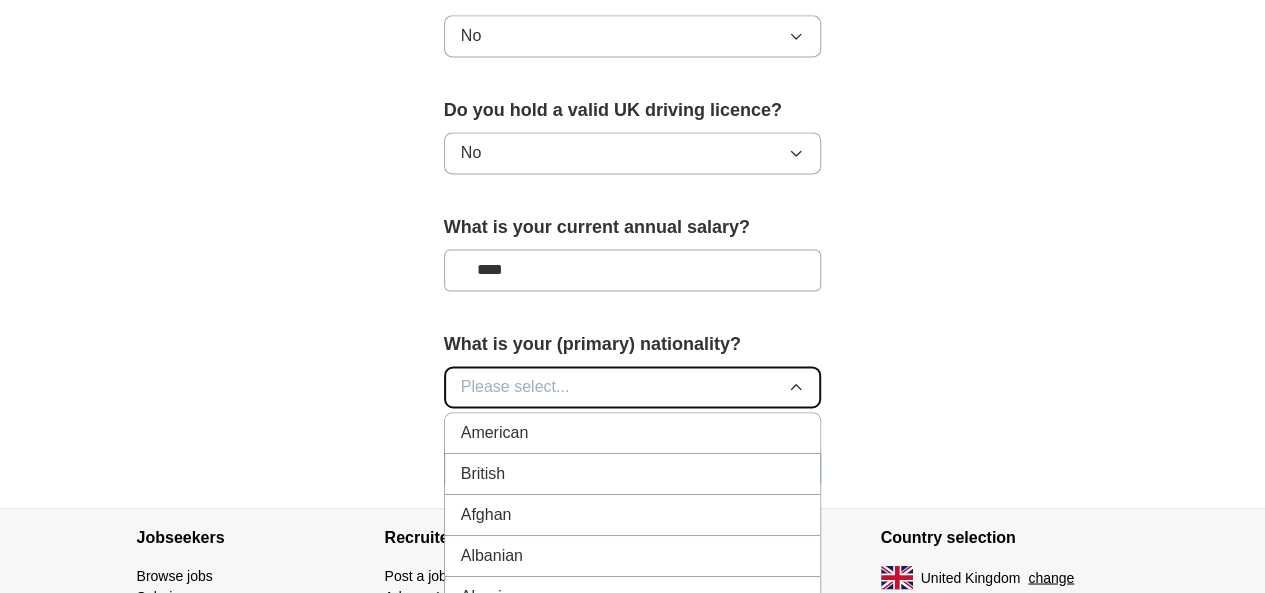 type 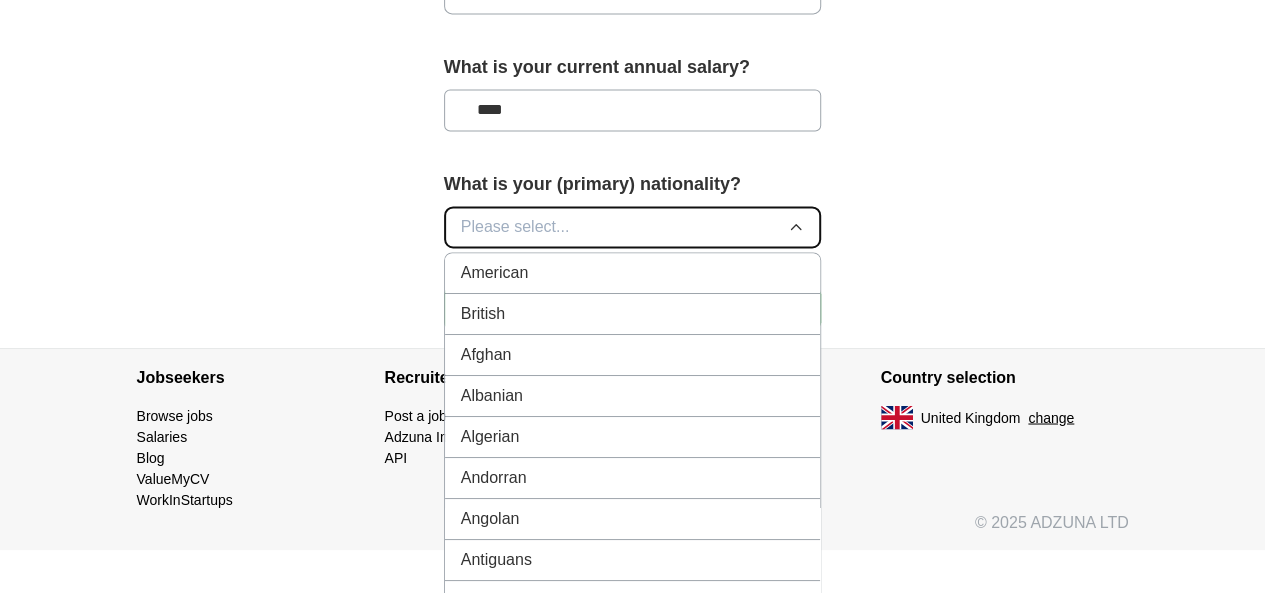 scroll, scrollTop: 1567, scrollLeft: 0, axis: vertical 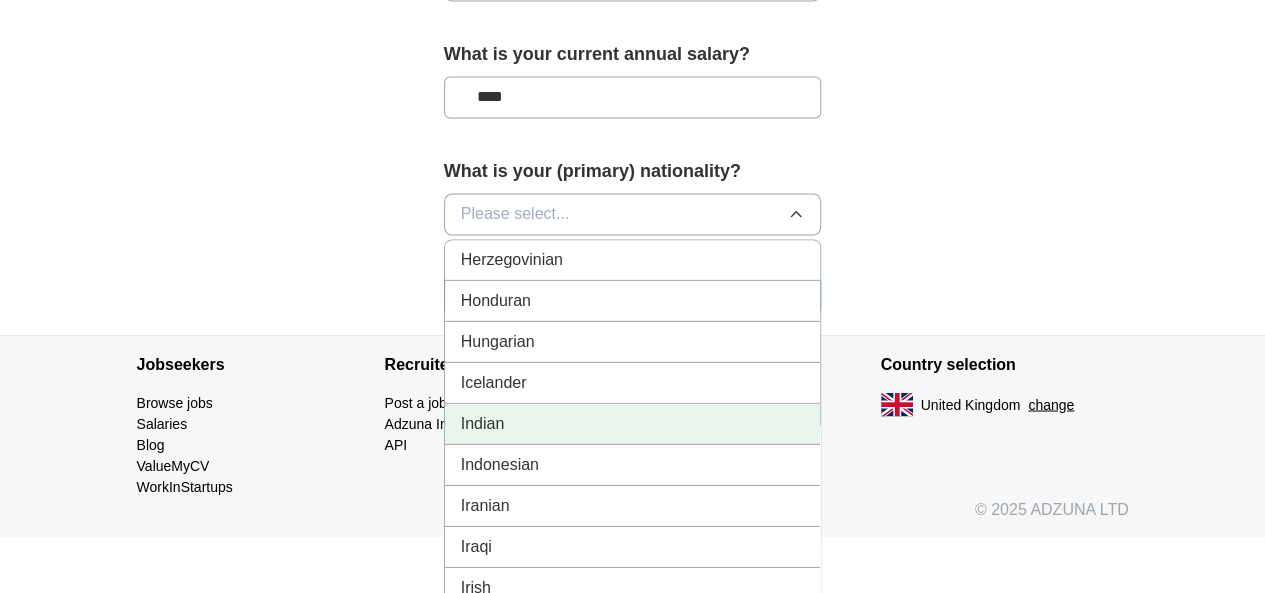 click on "Indian" at bounding box center [633, 423] 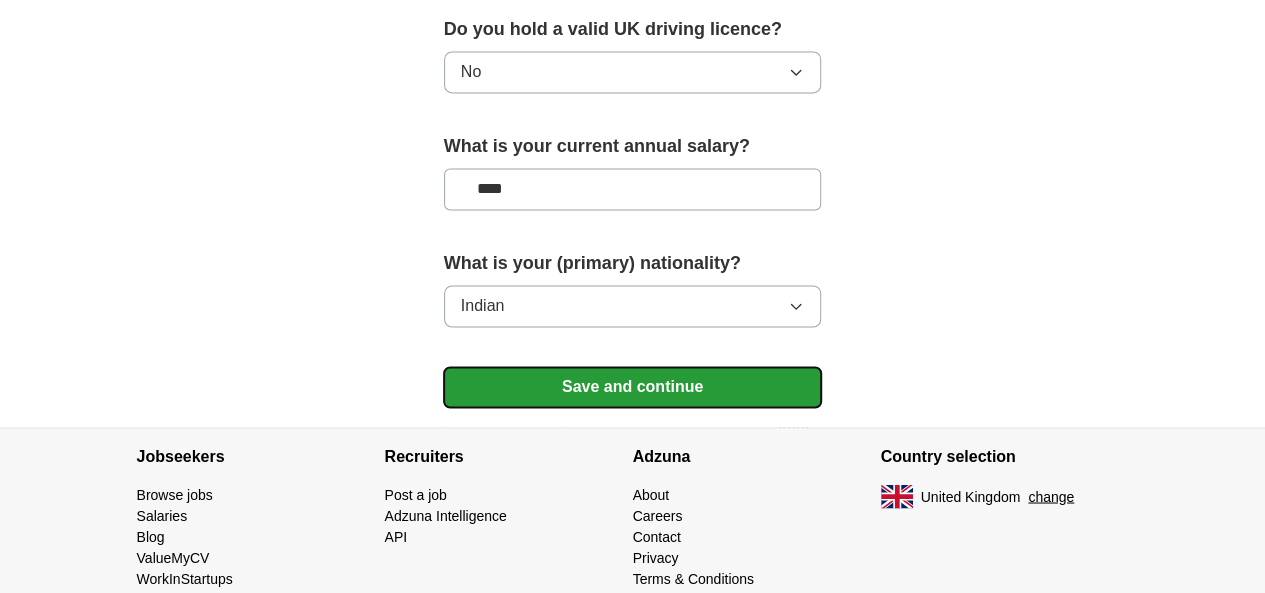 click on "Save and continue" at bounding box center (633, 387) 